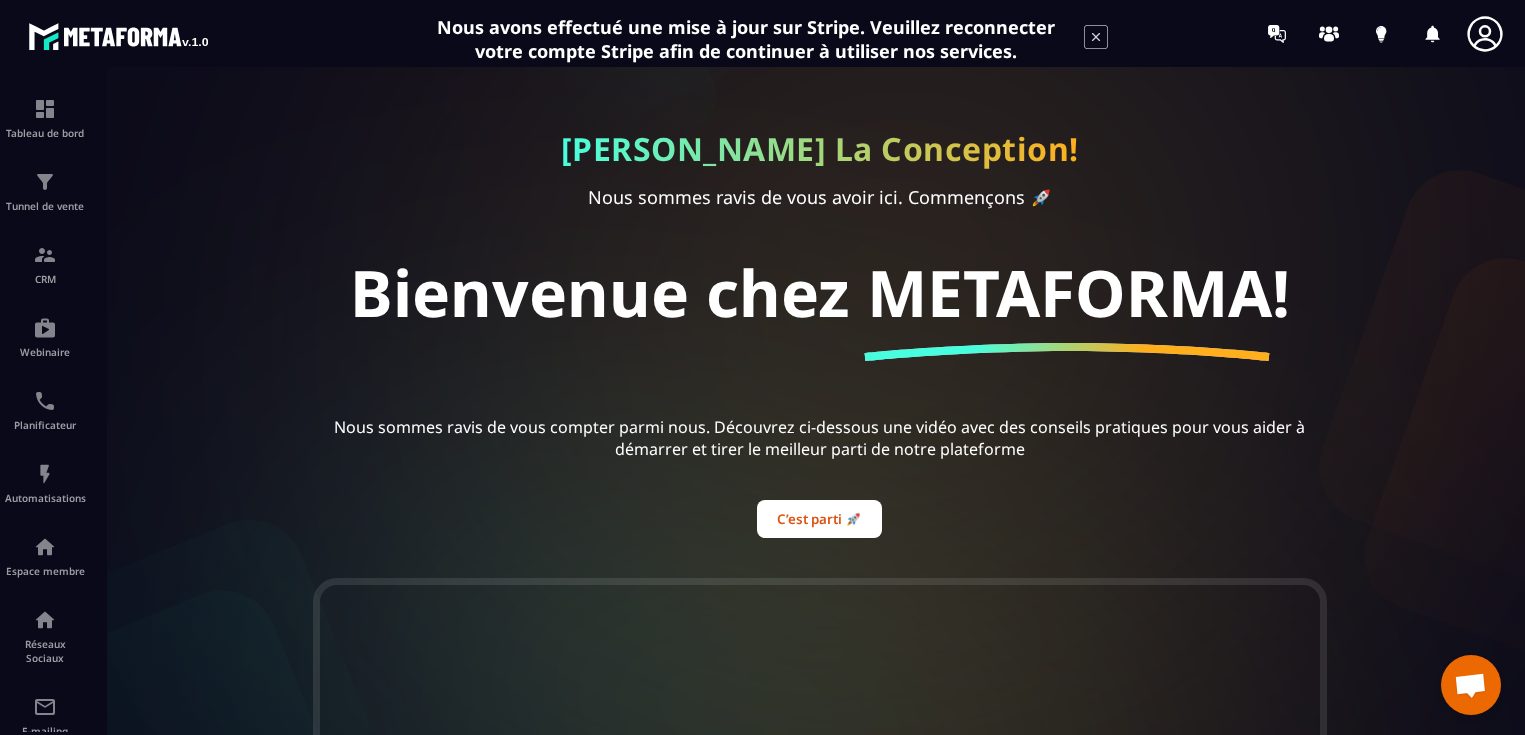 scroll, scrollTop: 0, scrollLeft: 0, axis: both 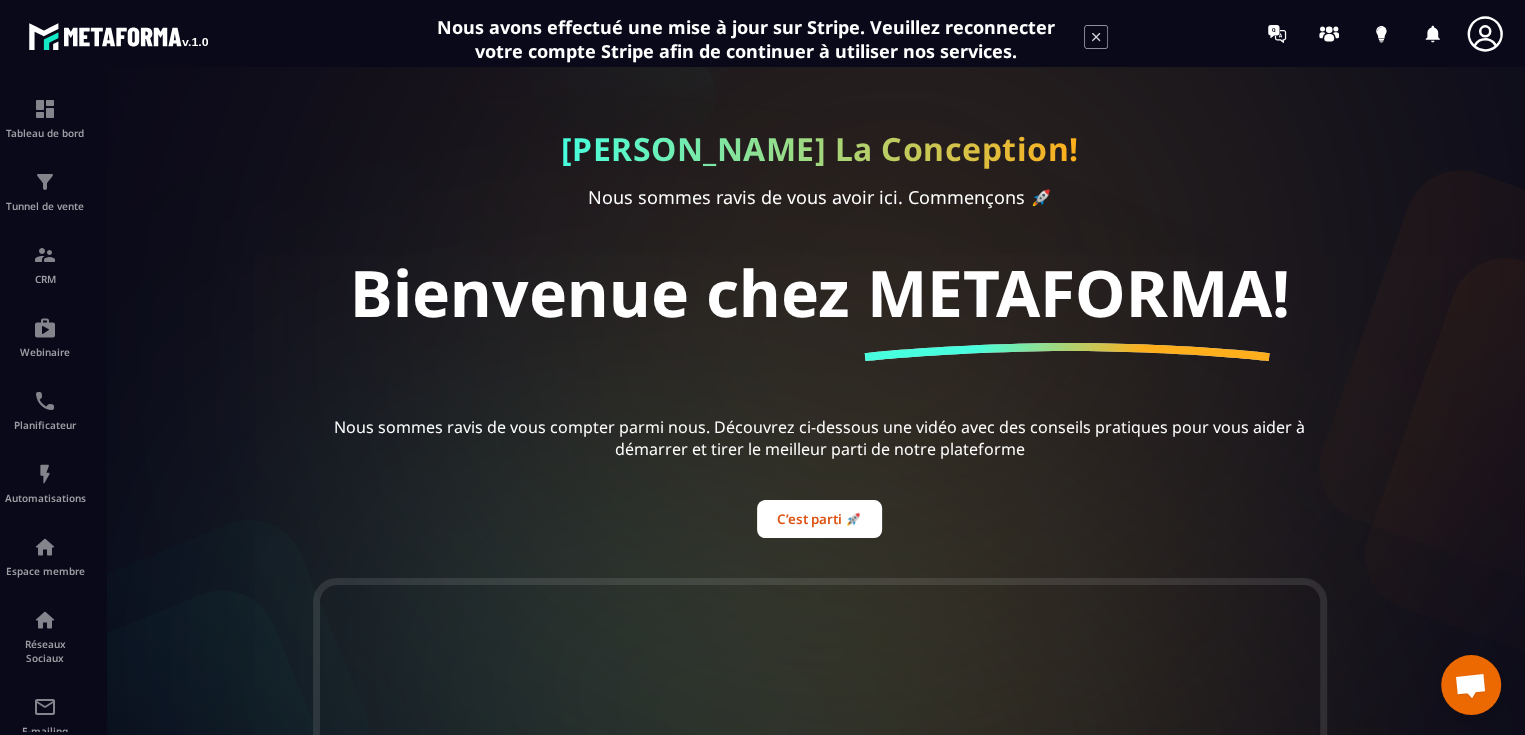 click 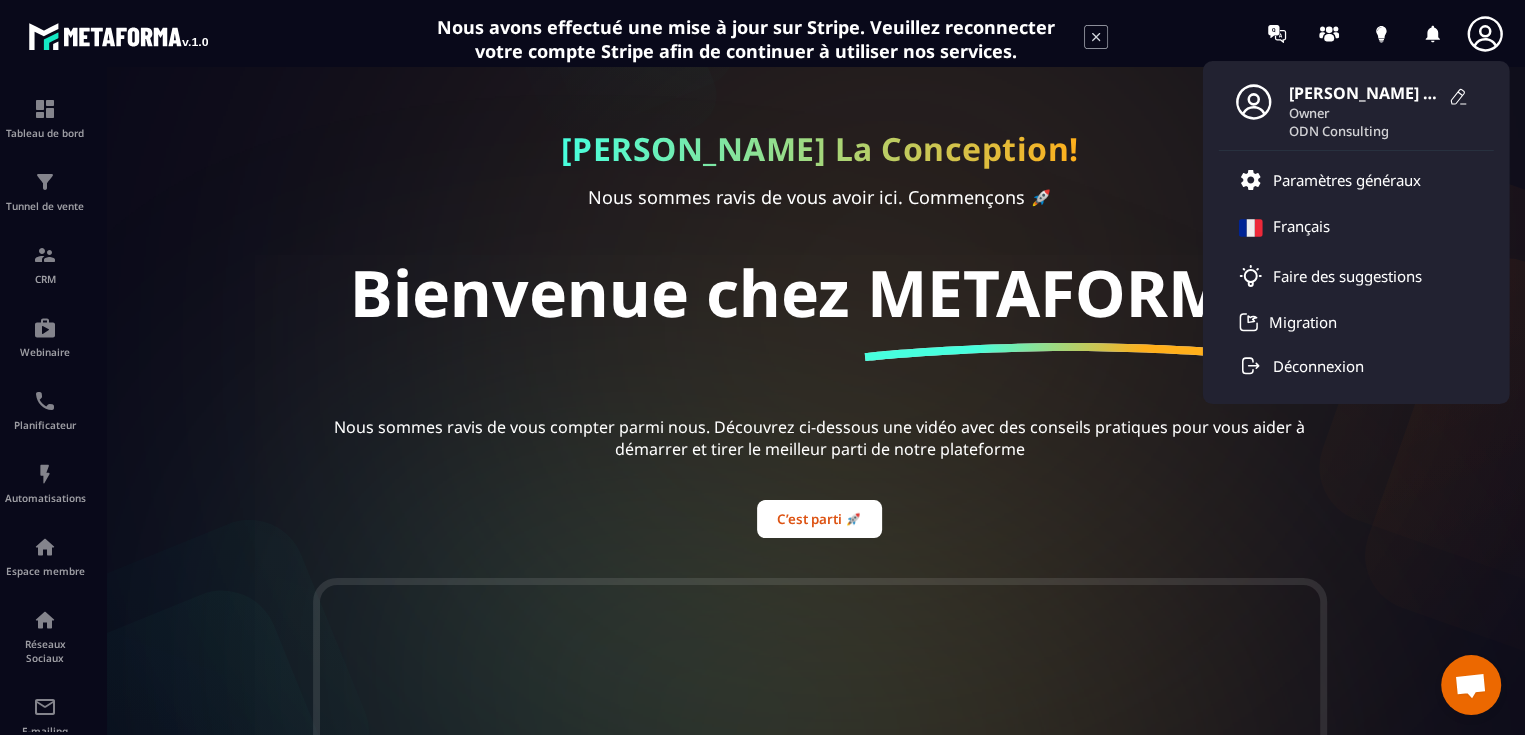click on "[PERSON_NAME] La Conception!  Nous sommes ravis de vous avoir ici. Commençons 🚀 Bienvenue chez METAFORMA!  Nous sommes ravis de vous compter parmi nous. Découvrez ci-dessous une vidéo avec des conseils pratiques pour vous aider à démarrer et tirer le meilleur parti de notre plateforme C’est parti 🚀" at bounding box center (820, 322) 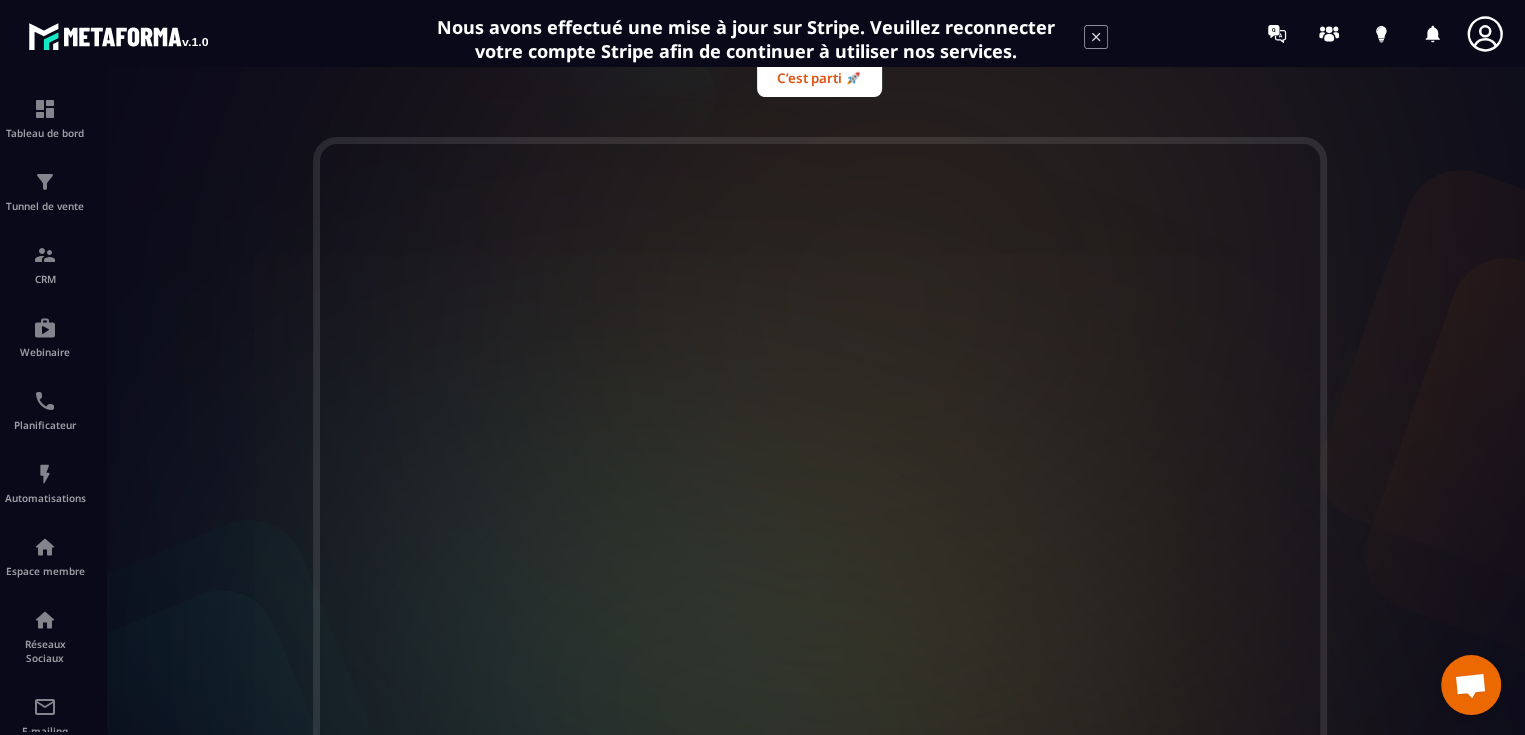 scroll, scrollTop: 574, scrollLeft: 0, axis: vertical 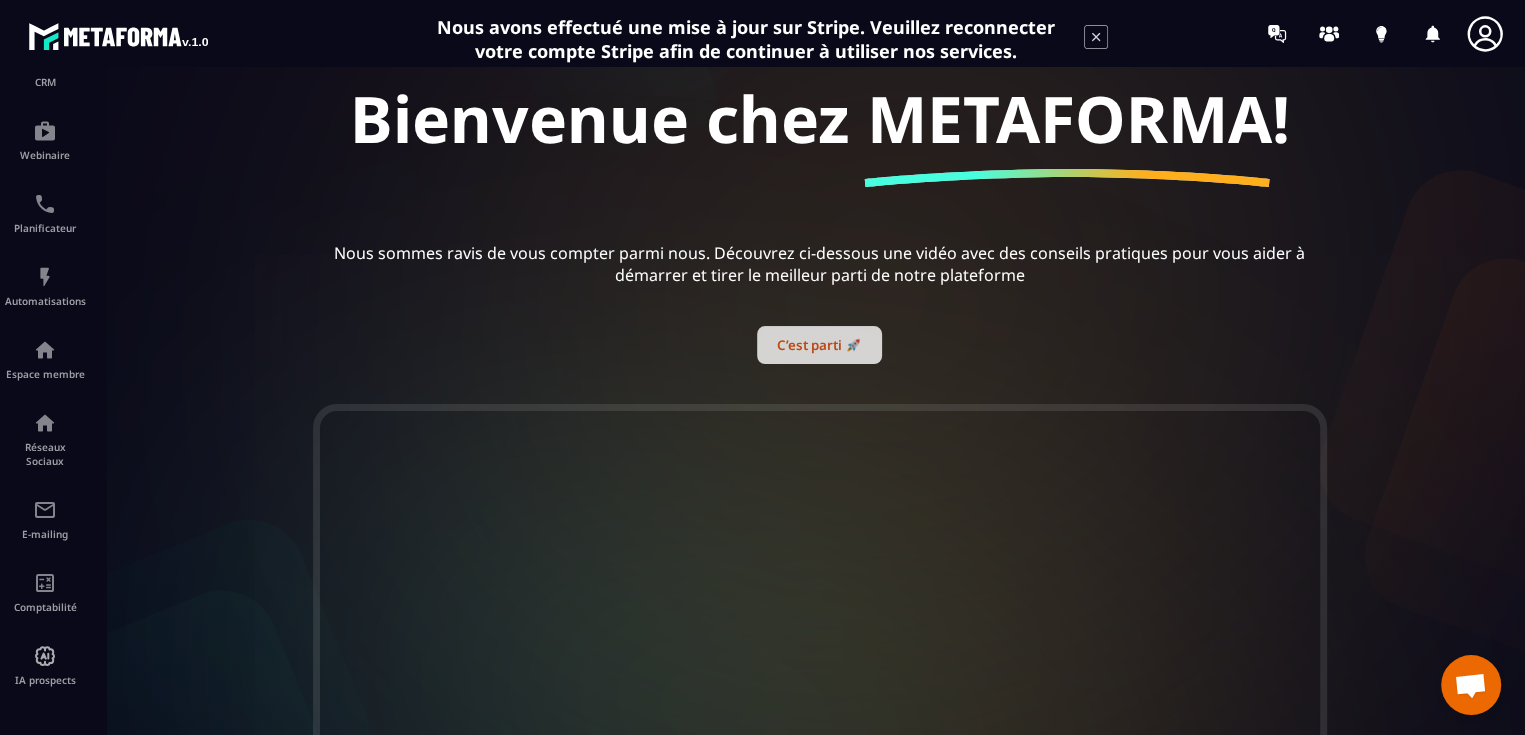 click on "C’est parti 🚀" at bounding box center [819, 345] 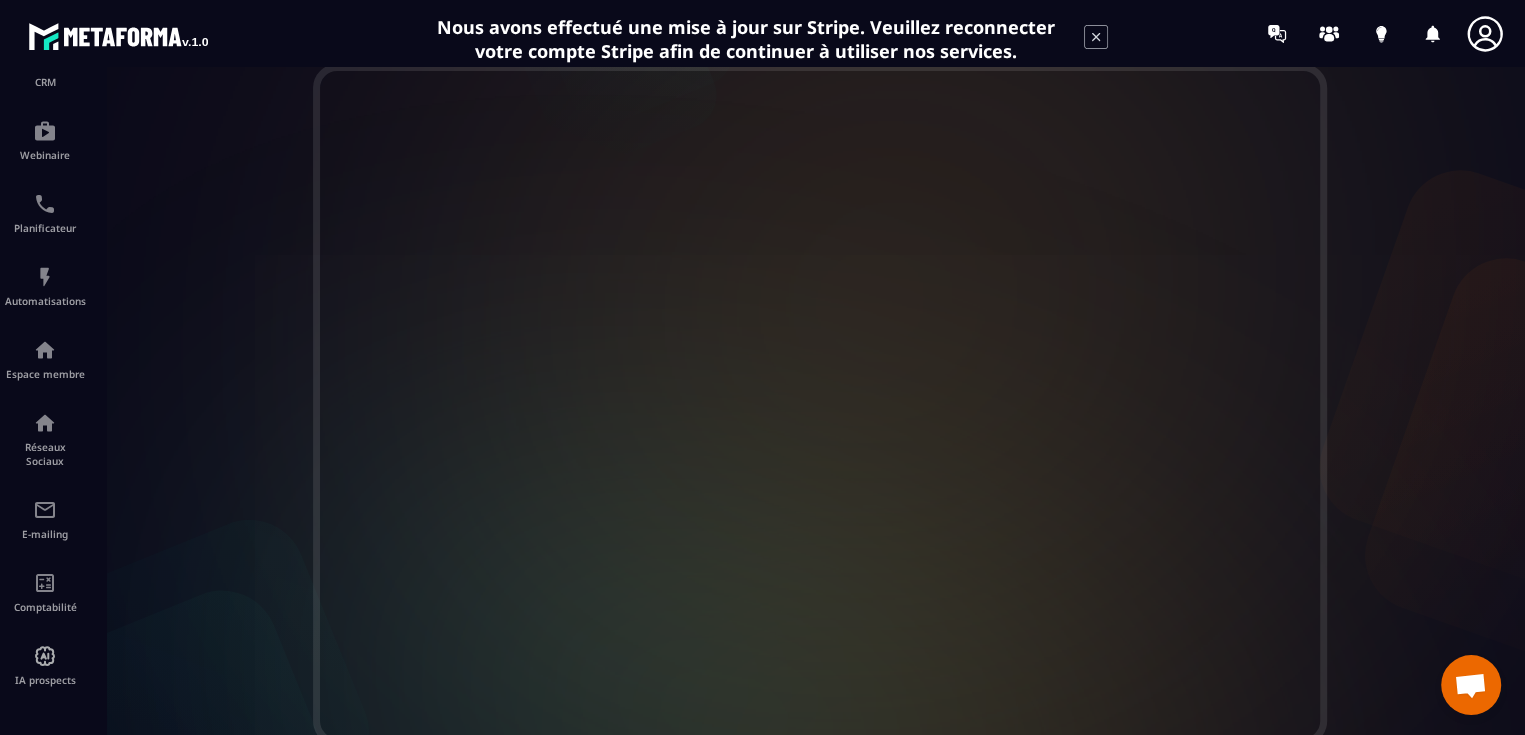 scroll, scrollTop: 0, scrollLeft: 0, axis: both 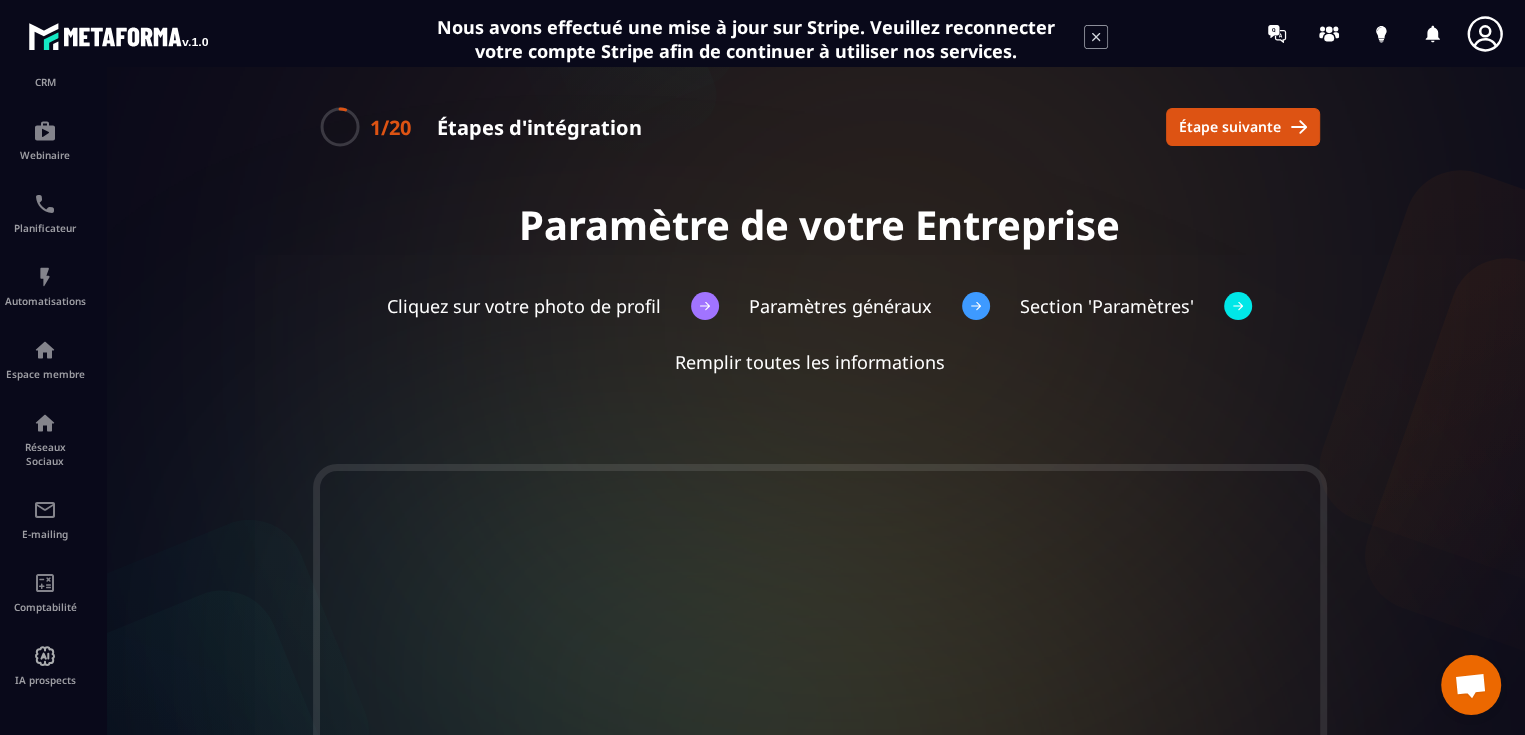 click 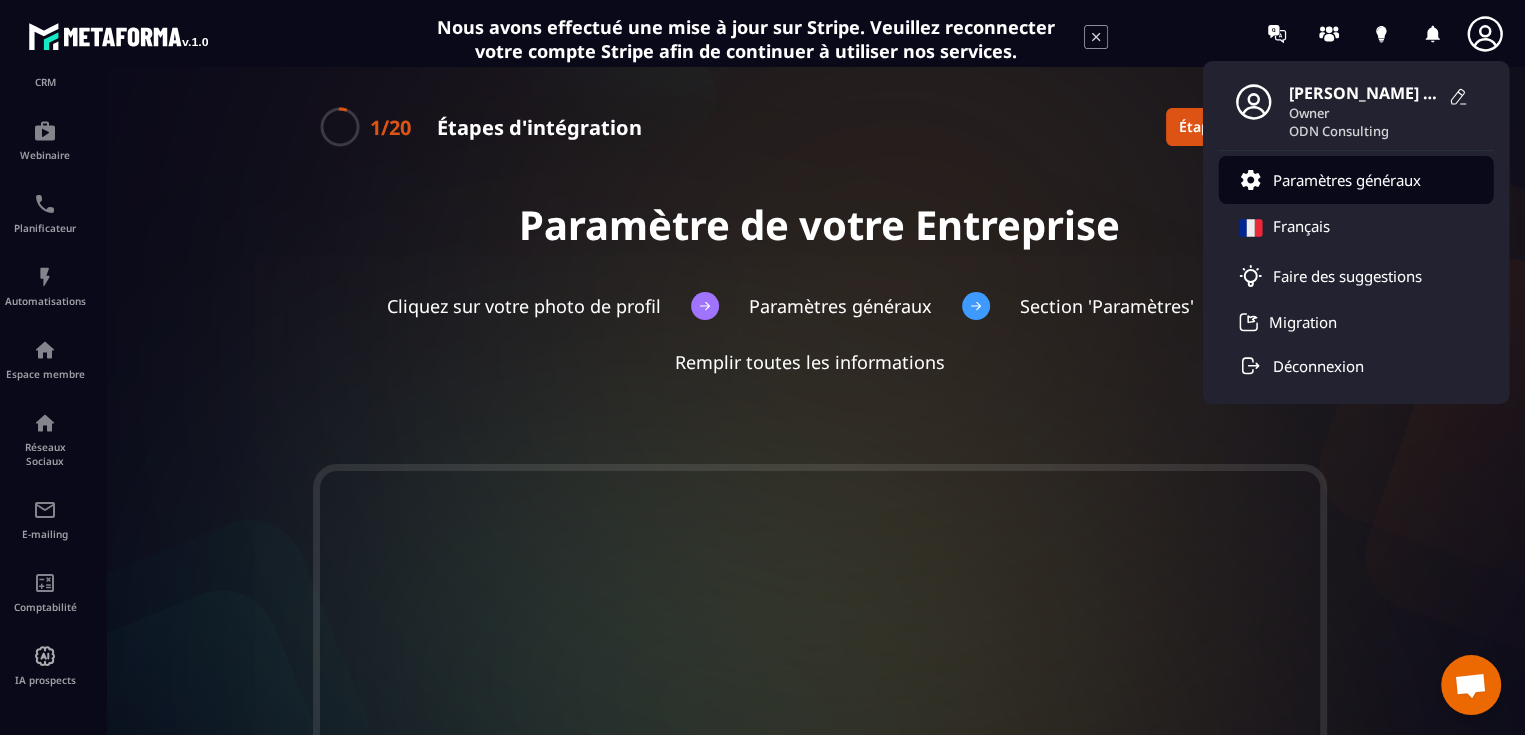 click on "Paramètres généraux" at bounding box center [1347, 180] 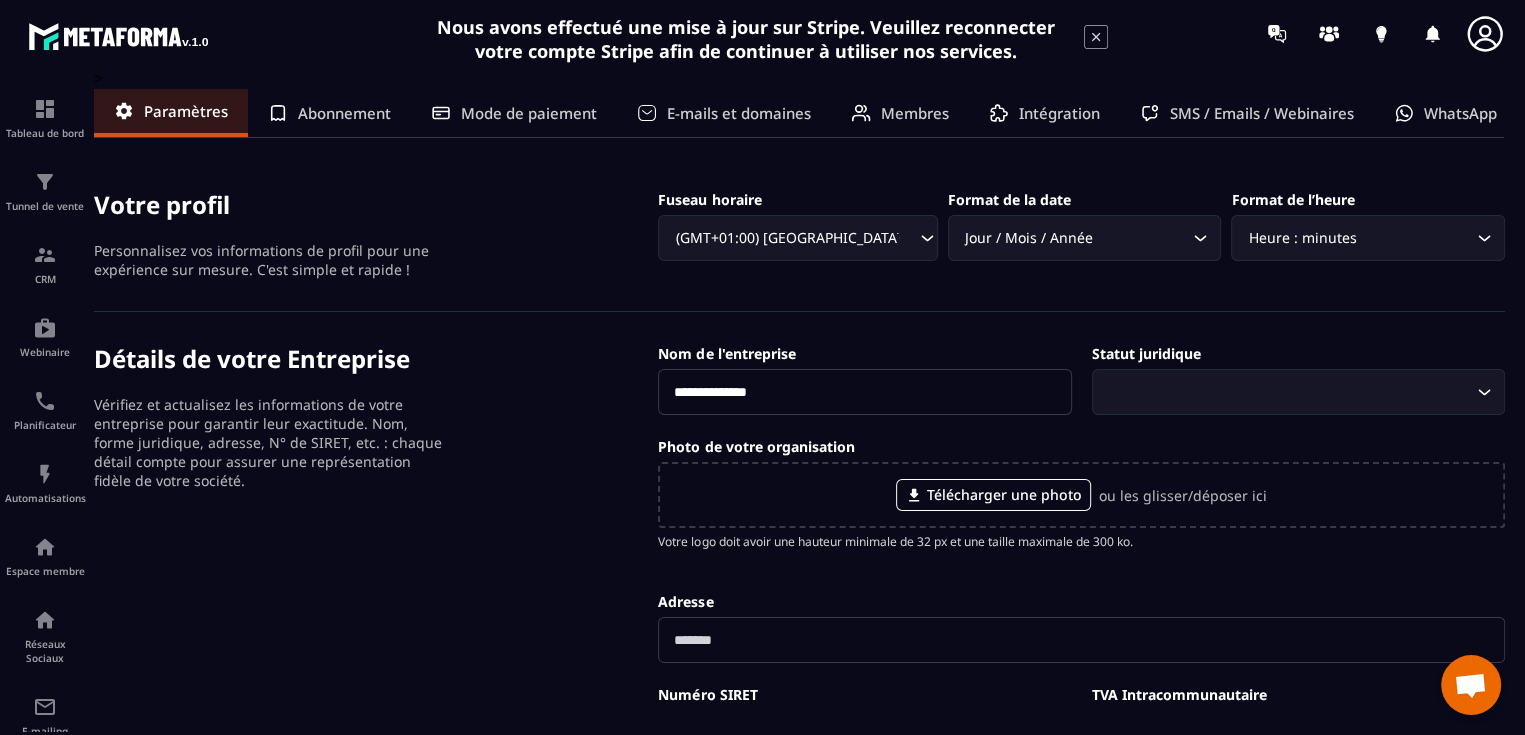 click 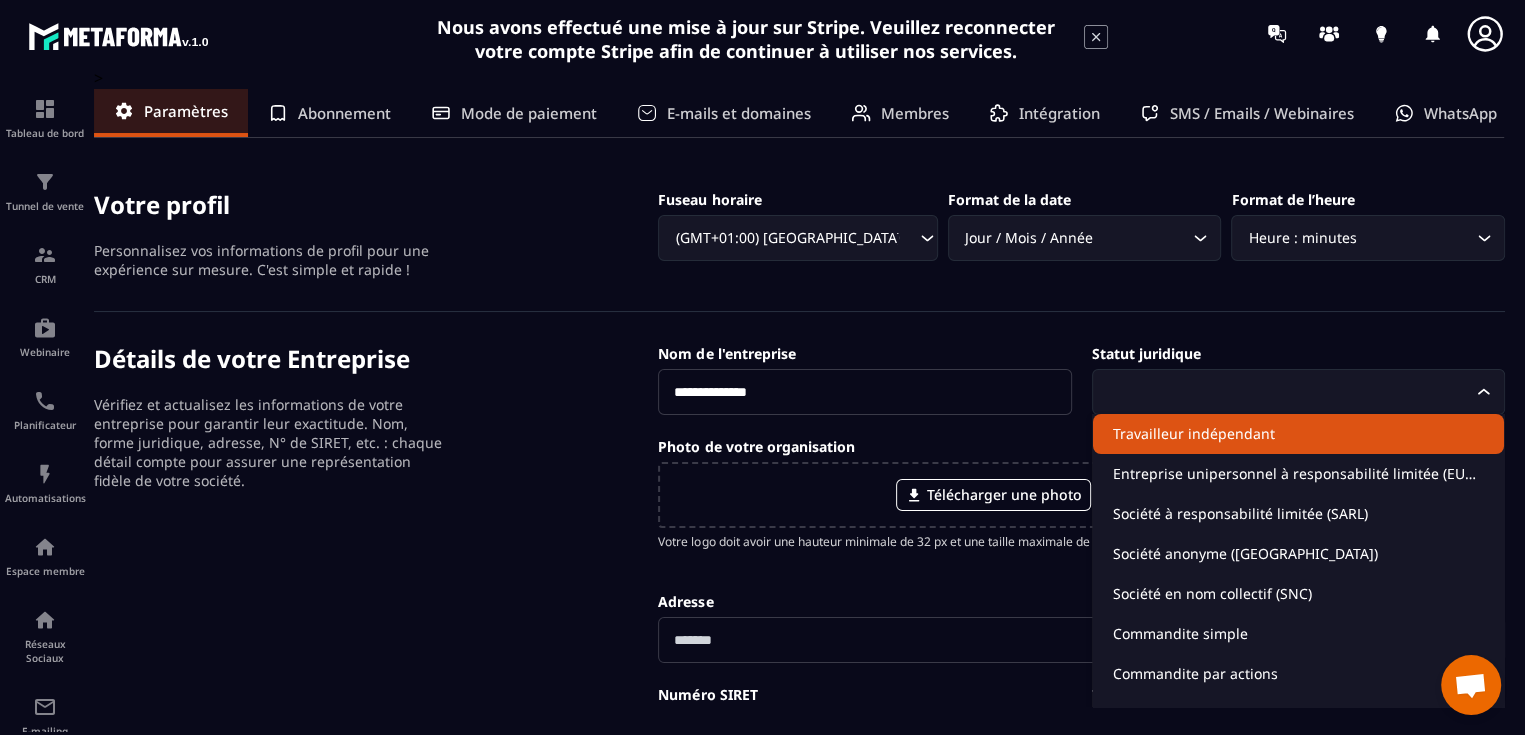 click on "Travailleur indépendant" 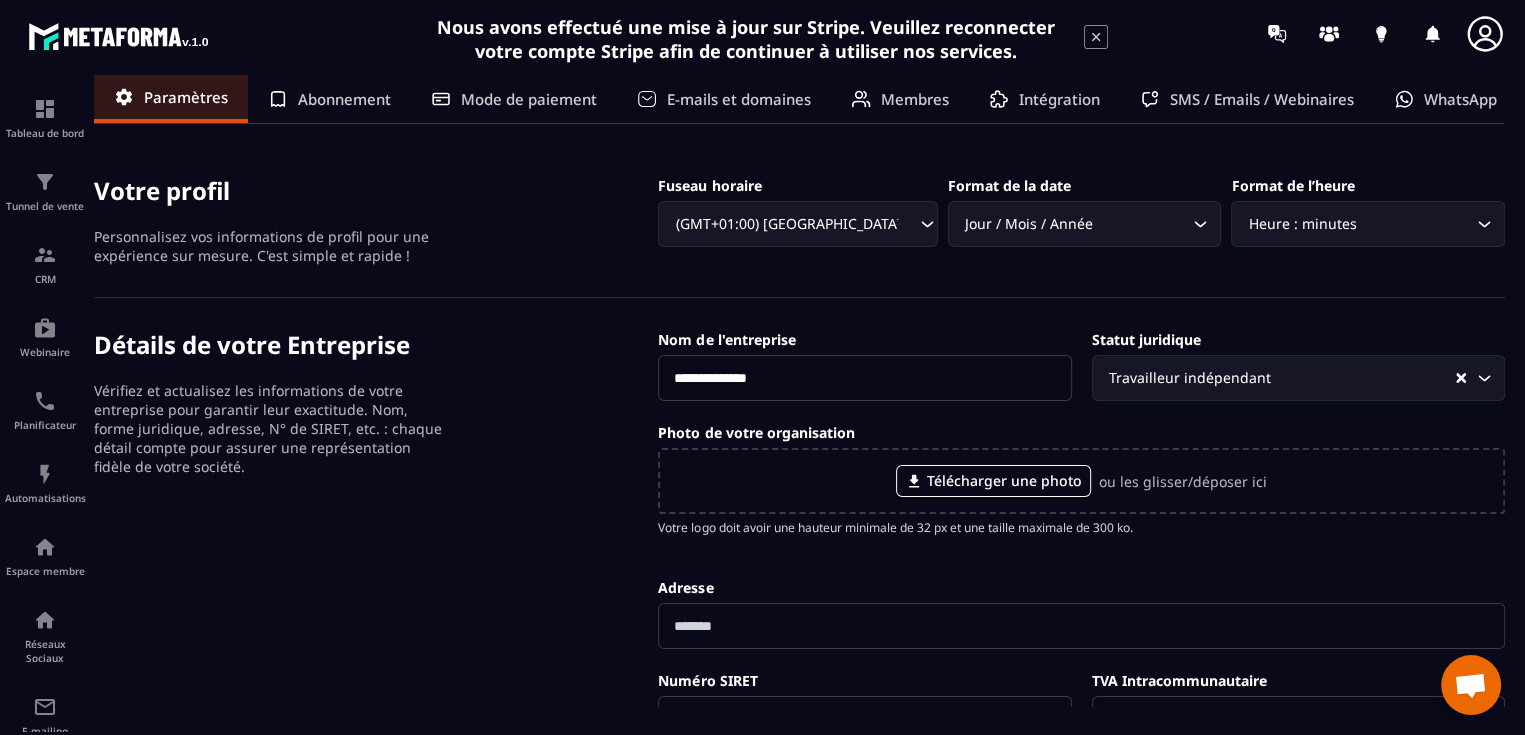 scroll, scrollTop: 0, scrollLeft: 0, axis: both 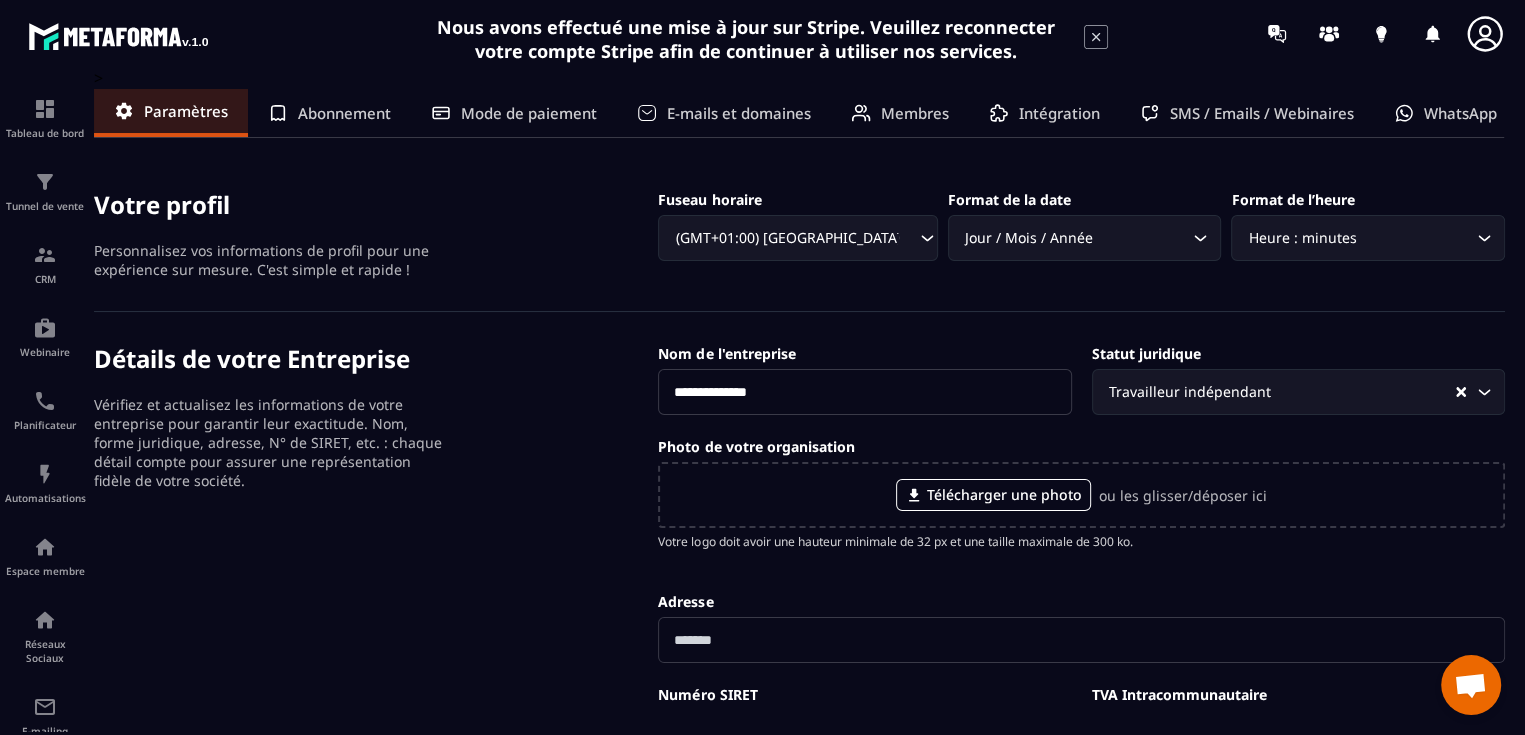 click 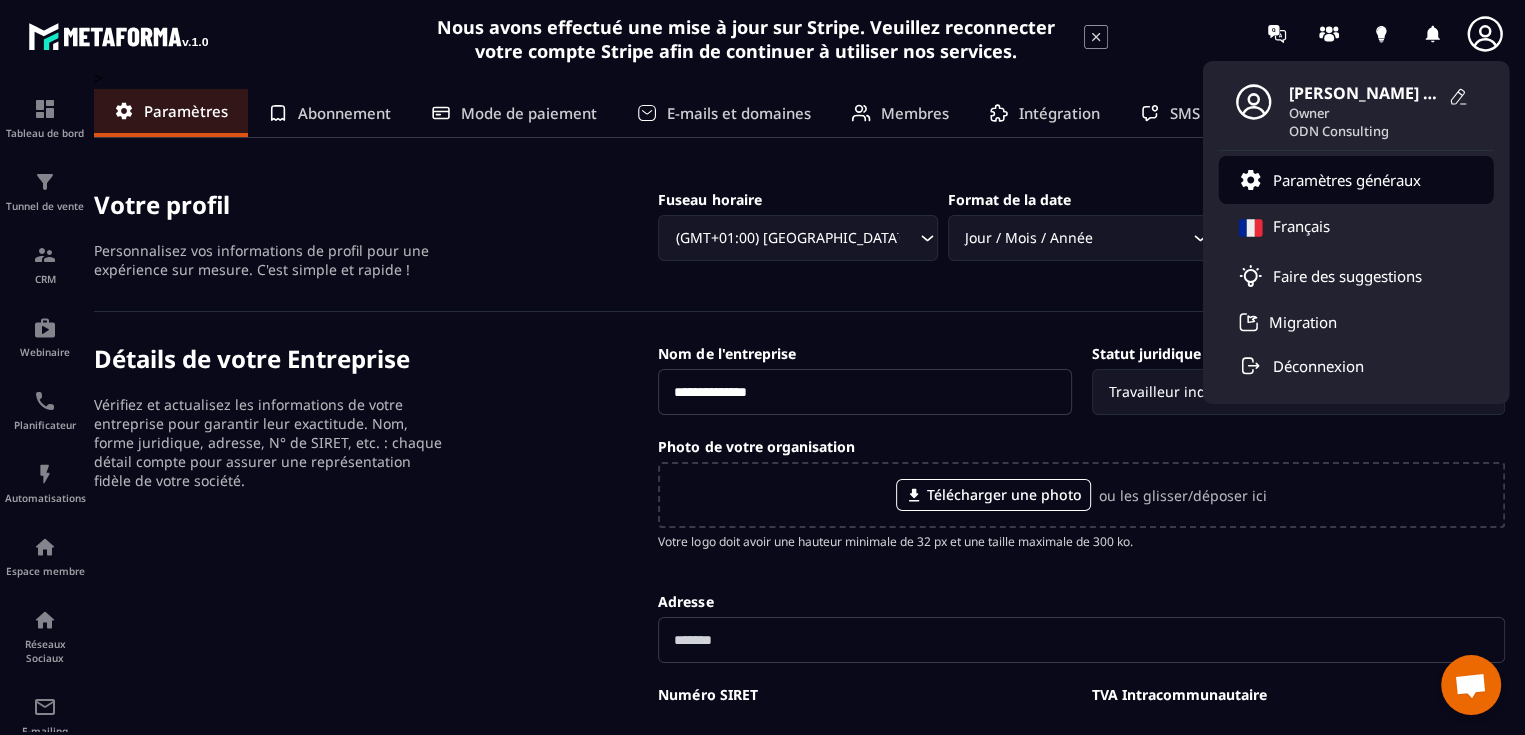 click on "Paramètres généraux" at bounding box center [1347, 180] 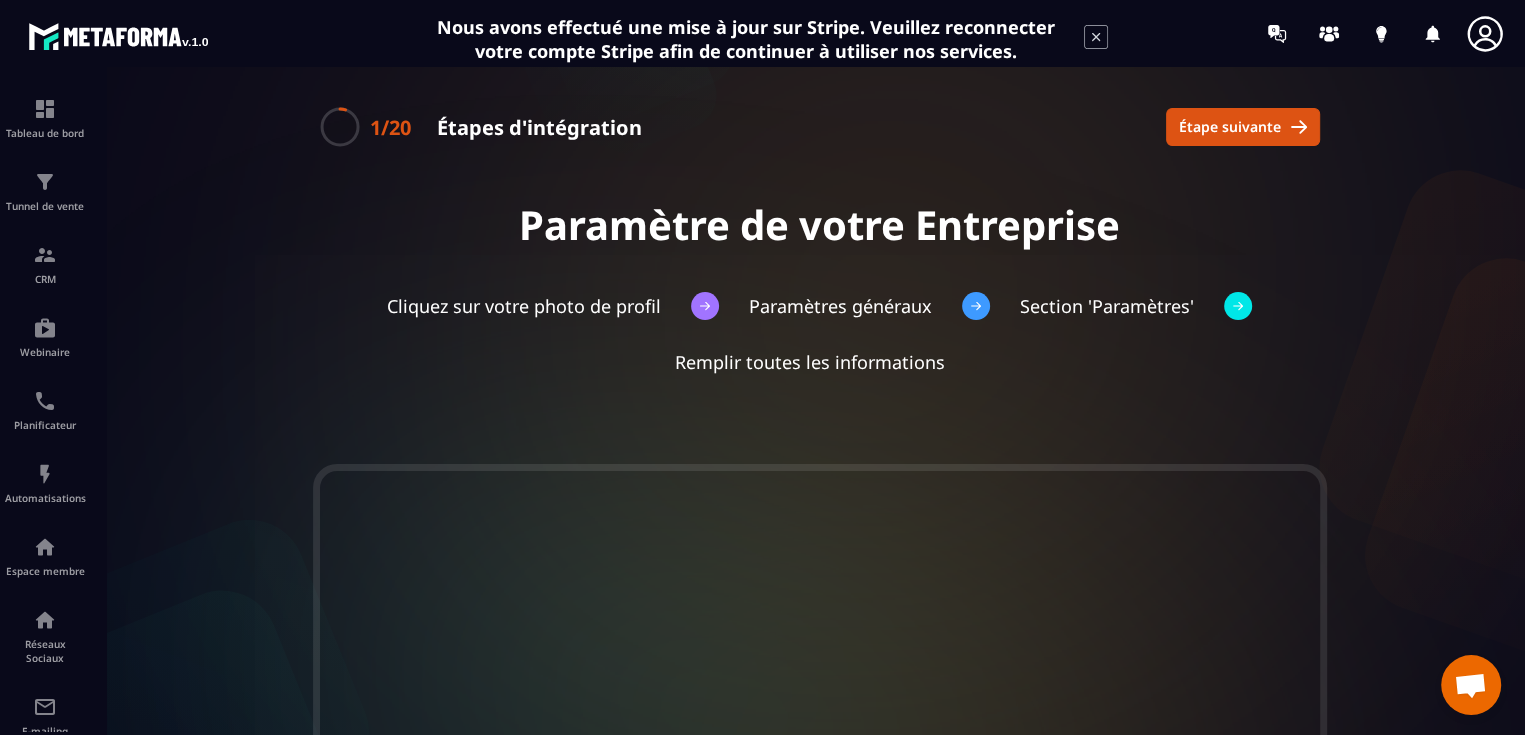 click 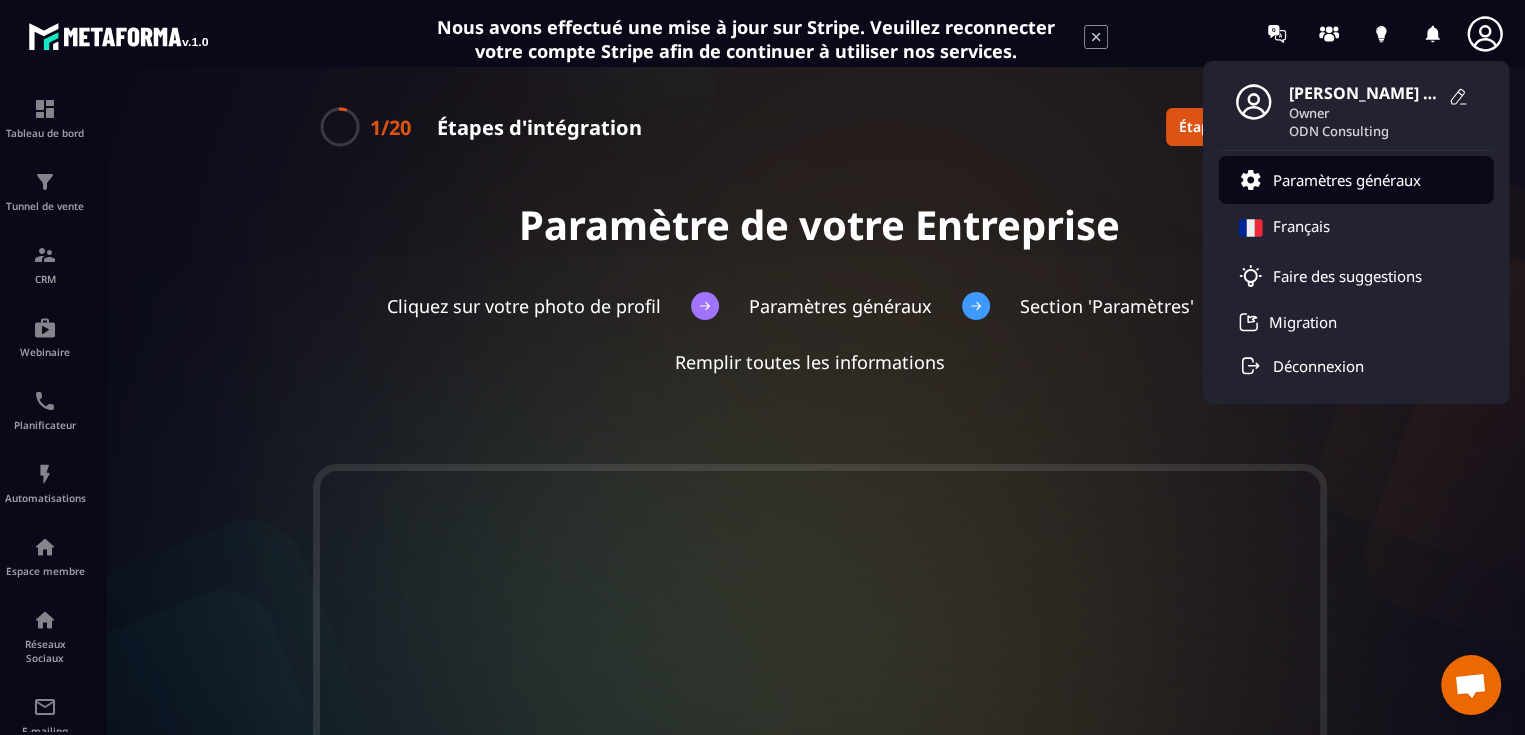 click on "Paramètres généraux" at bounding box center [1347, 180] 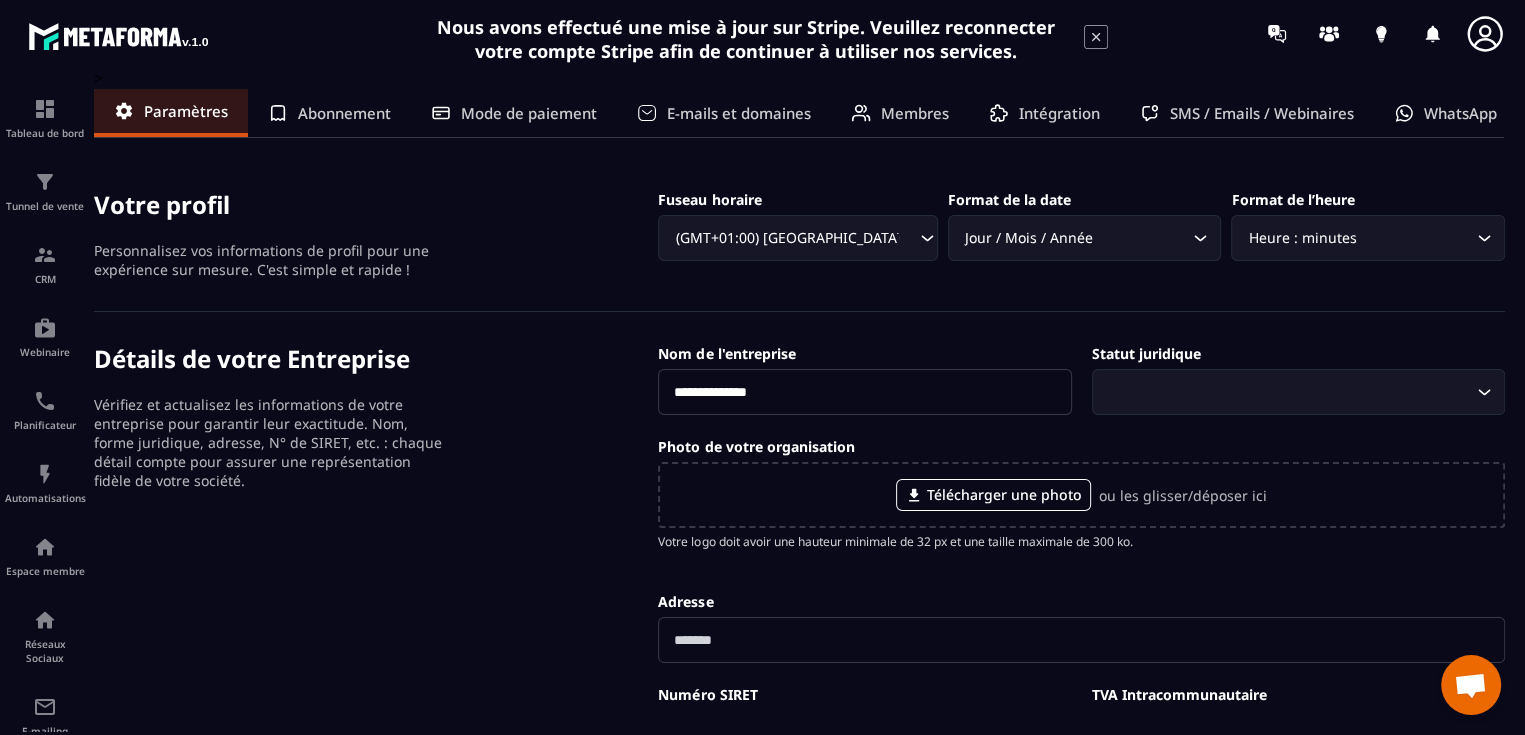 click on "Abonnement" at bounding box center (344, 113) 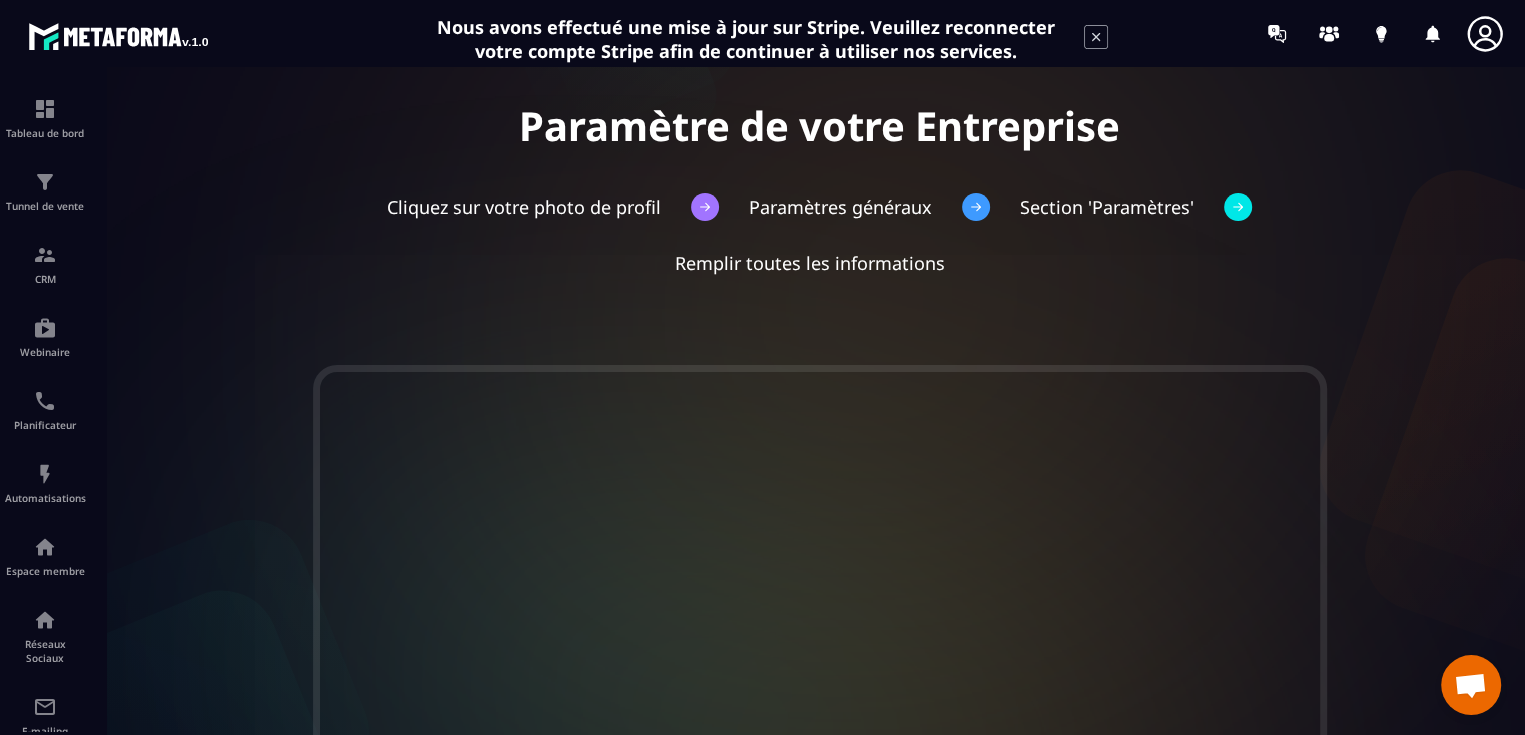 scroll, scrollTop: 0, scrollLeft: 0, axis: both 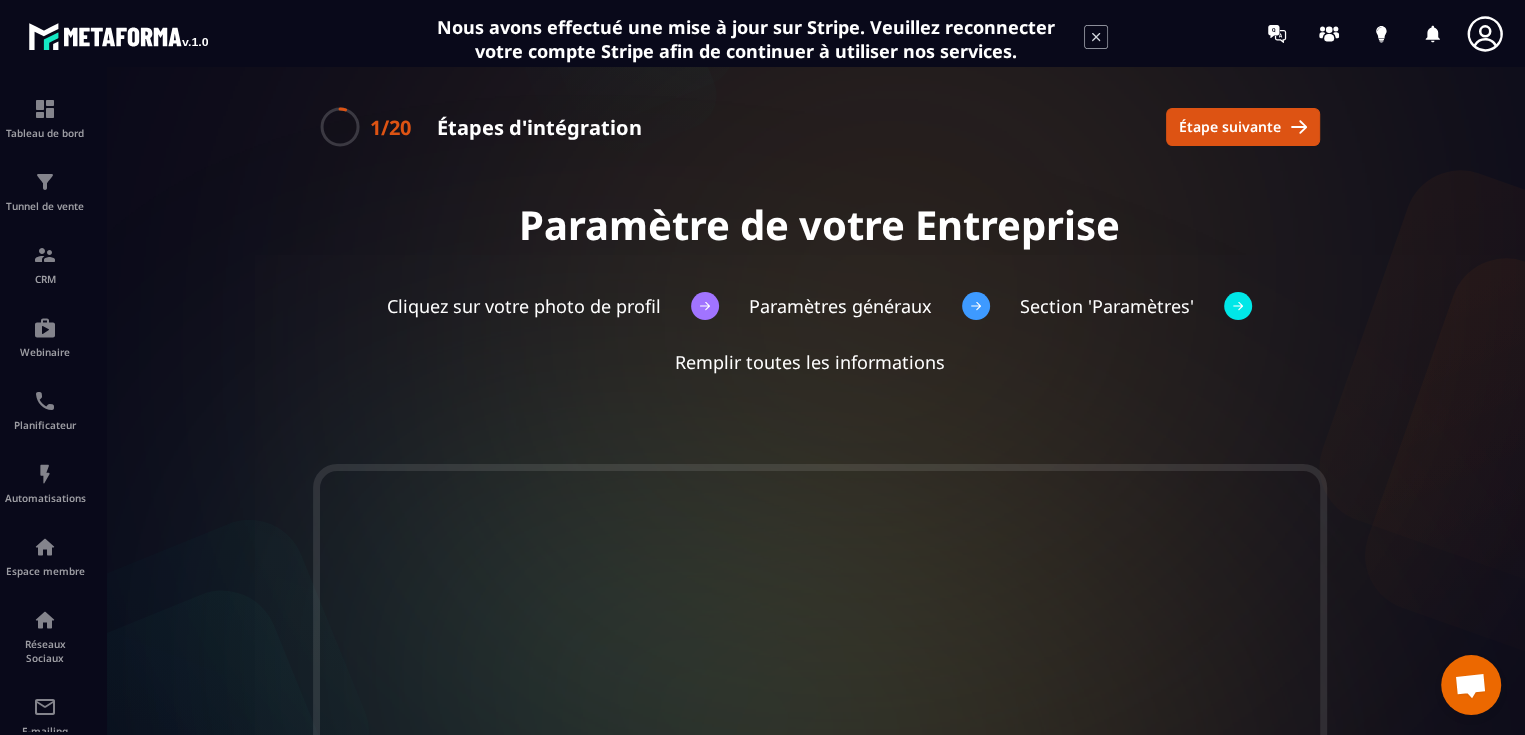 click 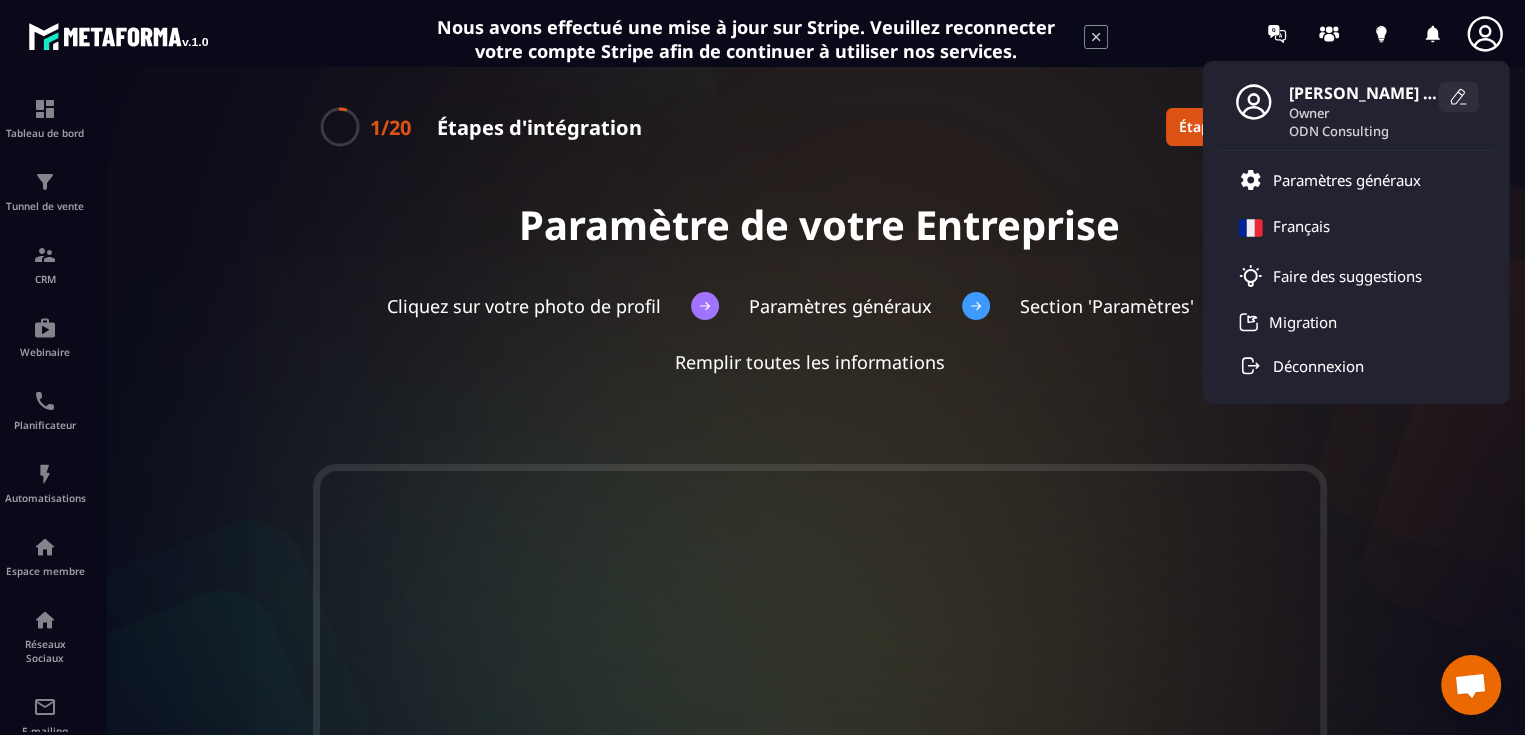 click 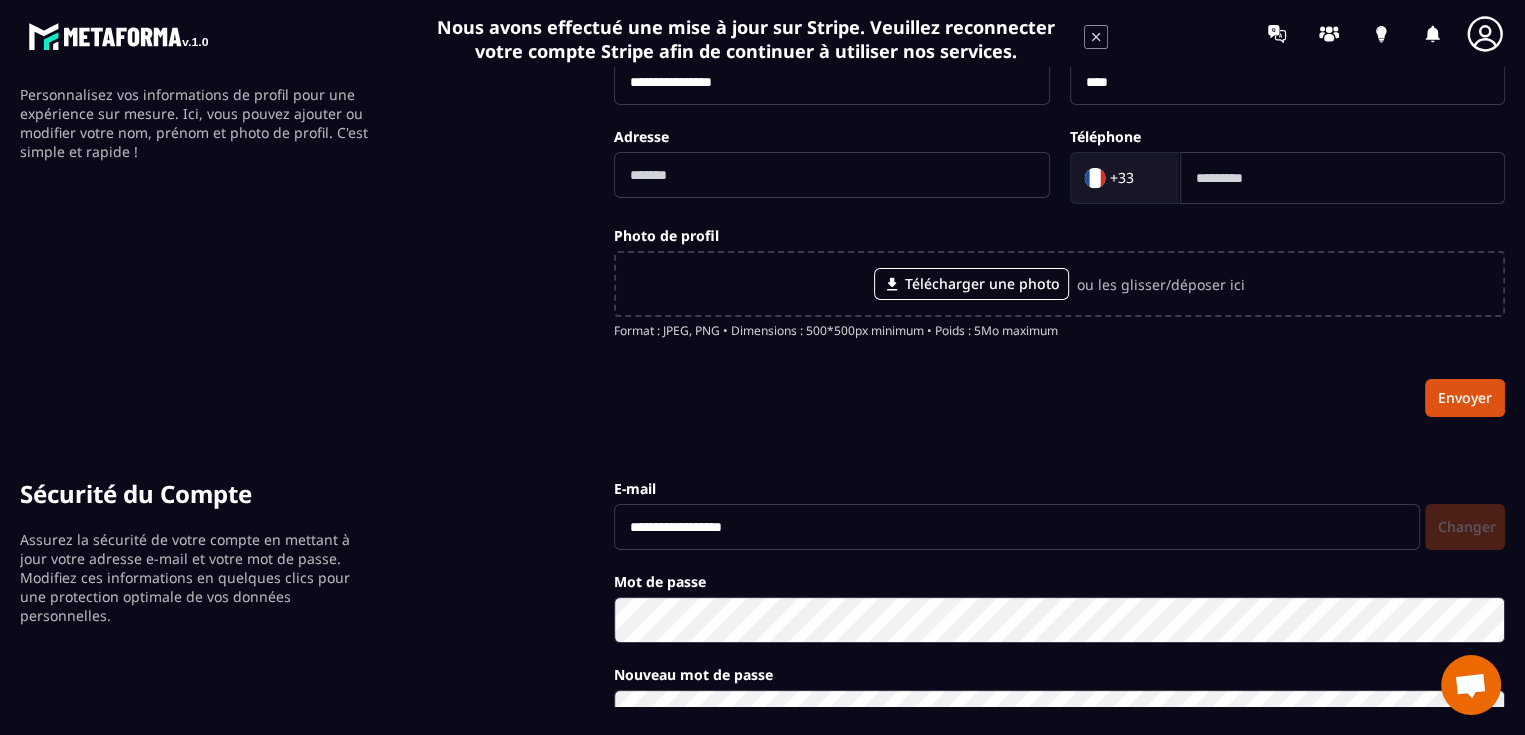 scroll, scrollTop: 0, scrollLeft: 0, axis: both 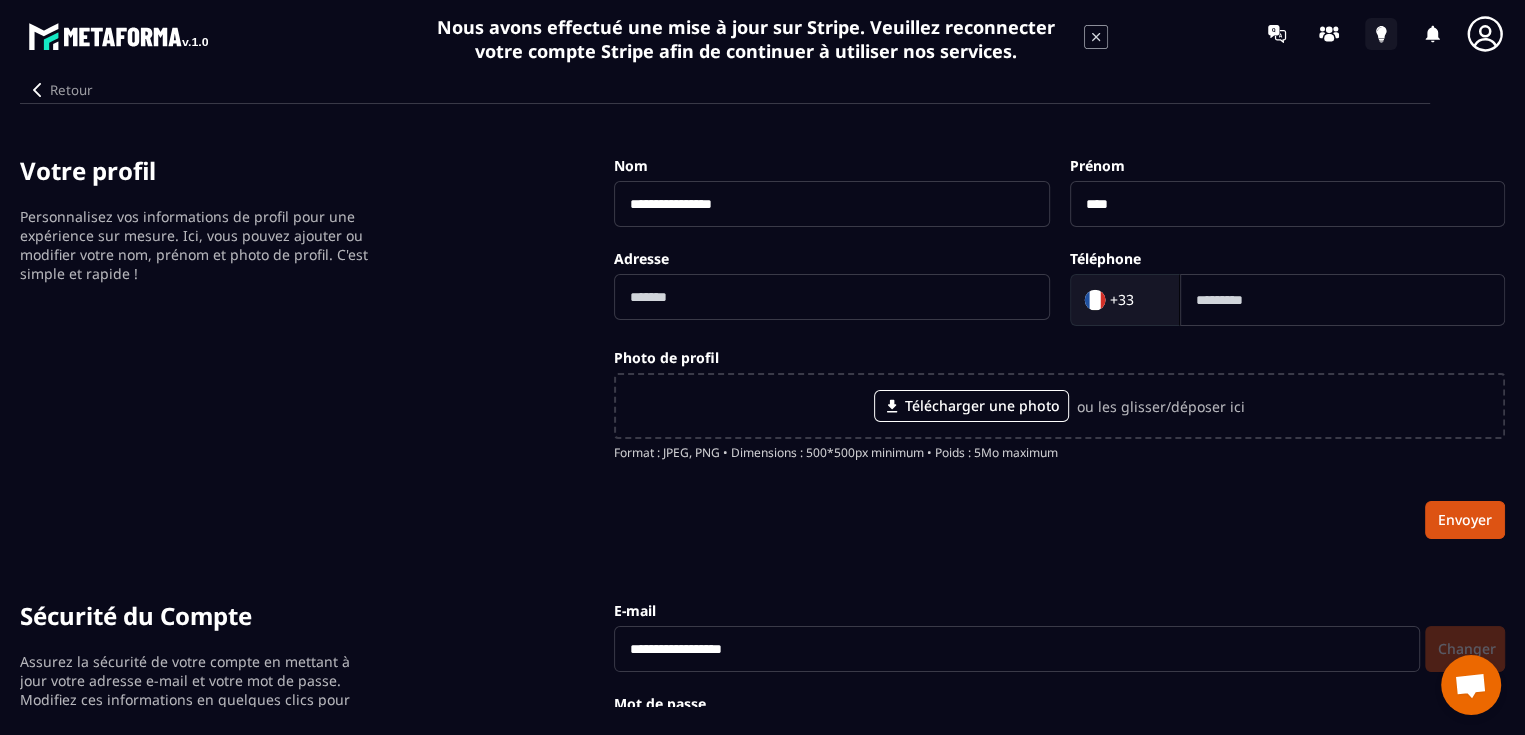 click 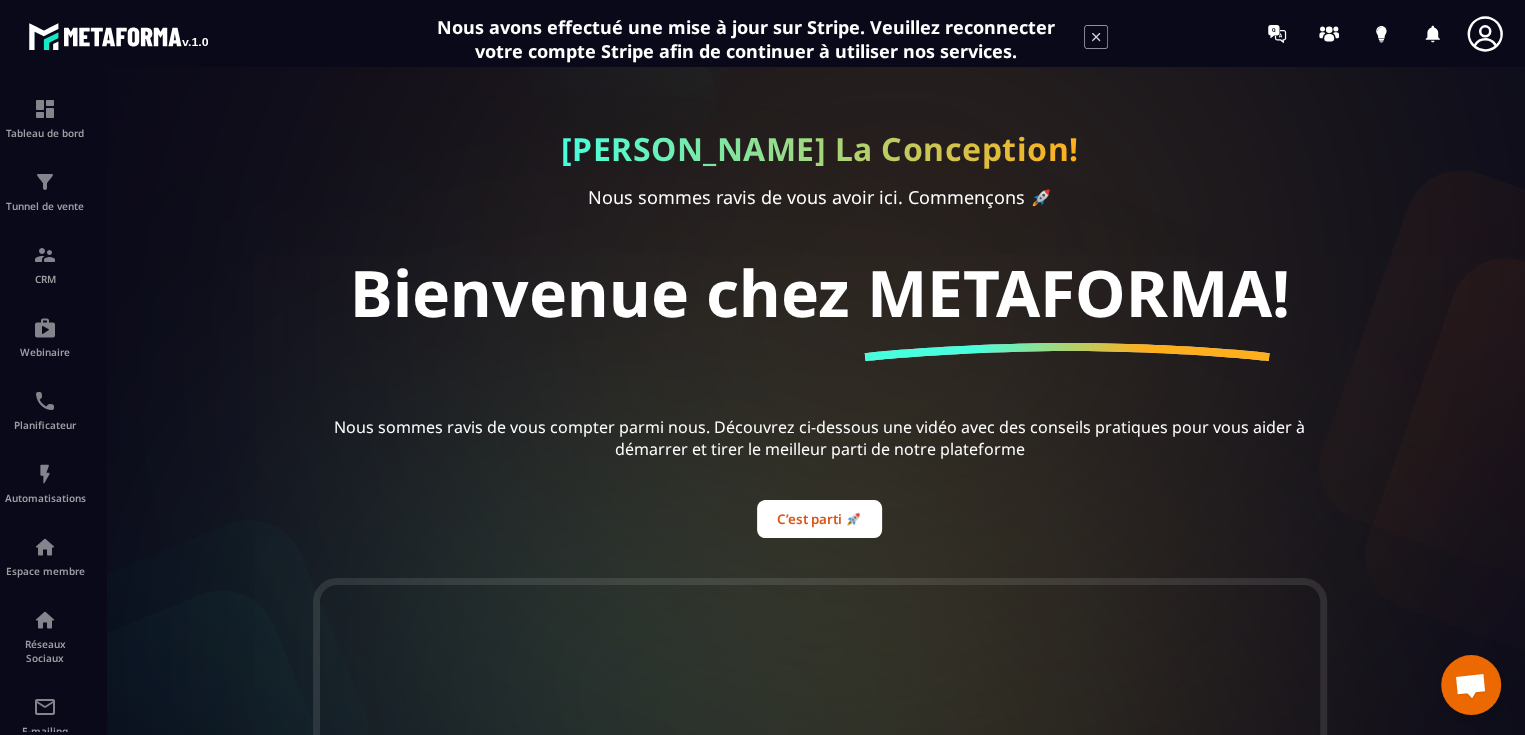 scroll, scrollTop: 133, scrollLeft: 0, axis: vertical 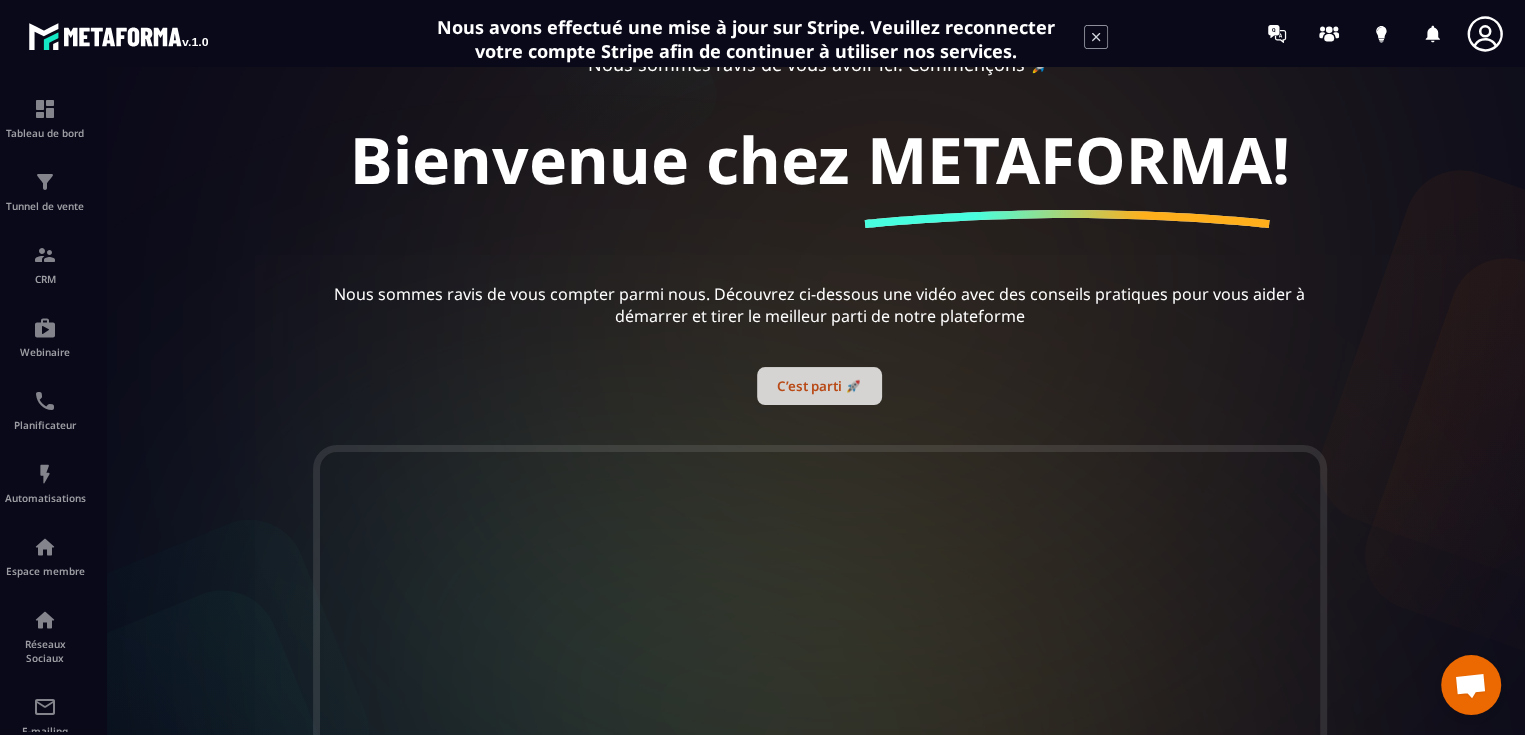 click on "C’est parti 🚀" at bounding box center [819, 386] 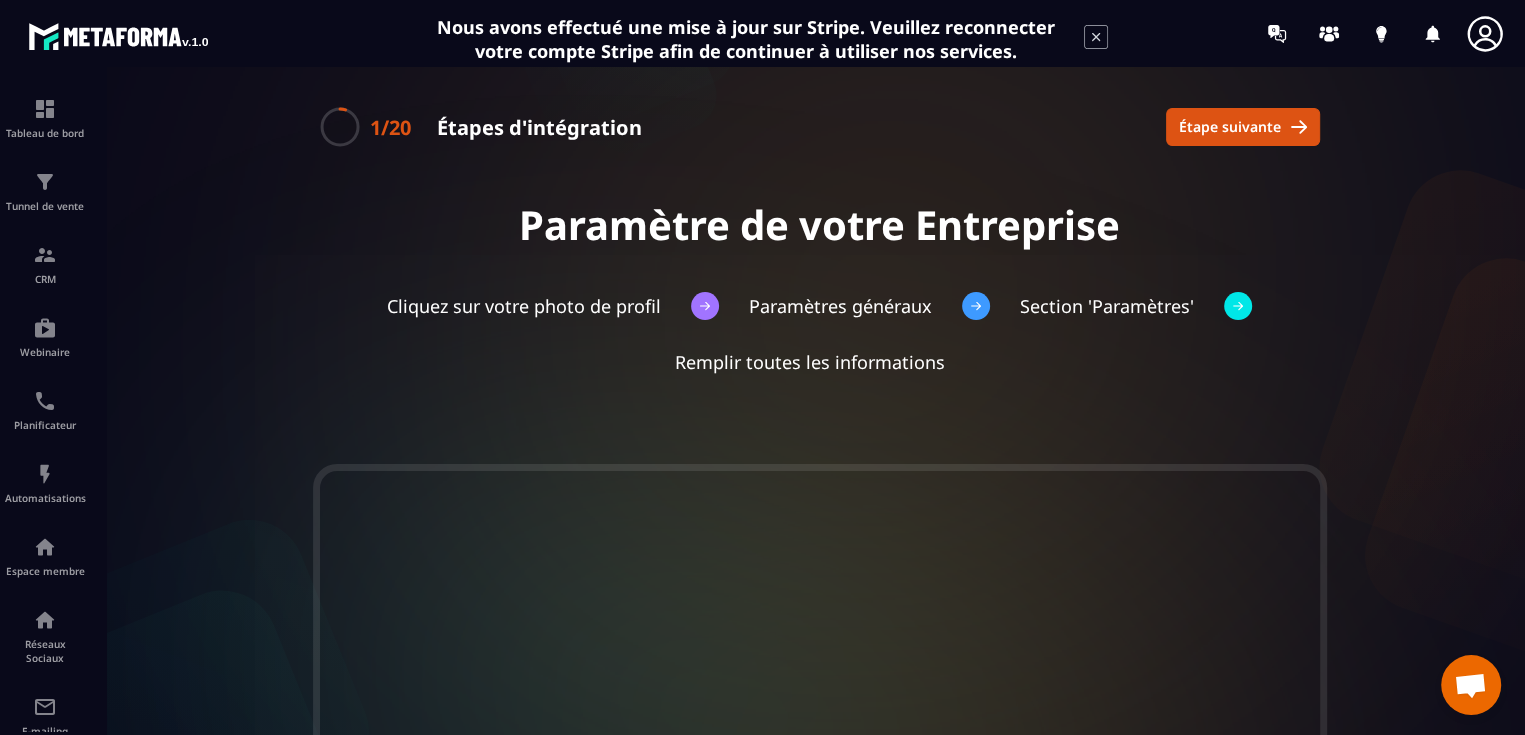 click 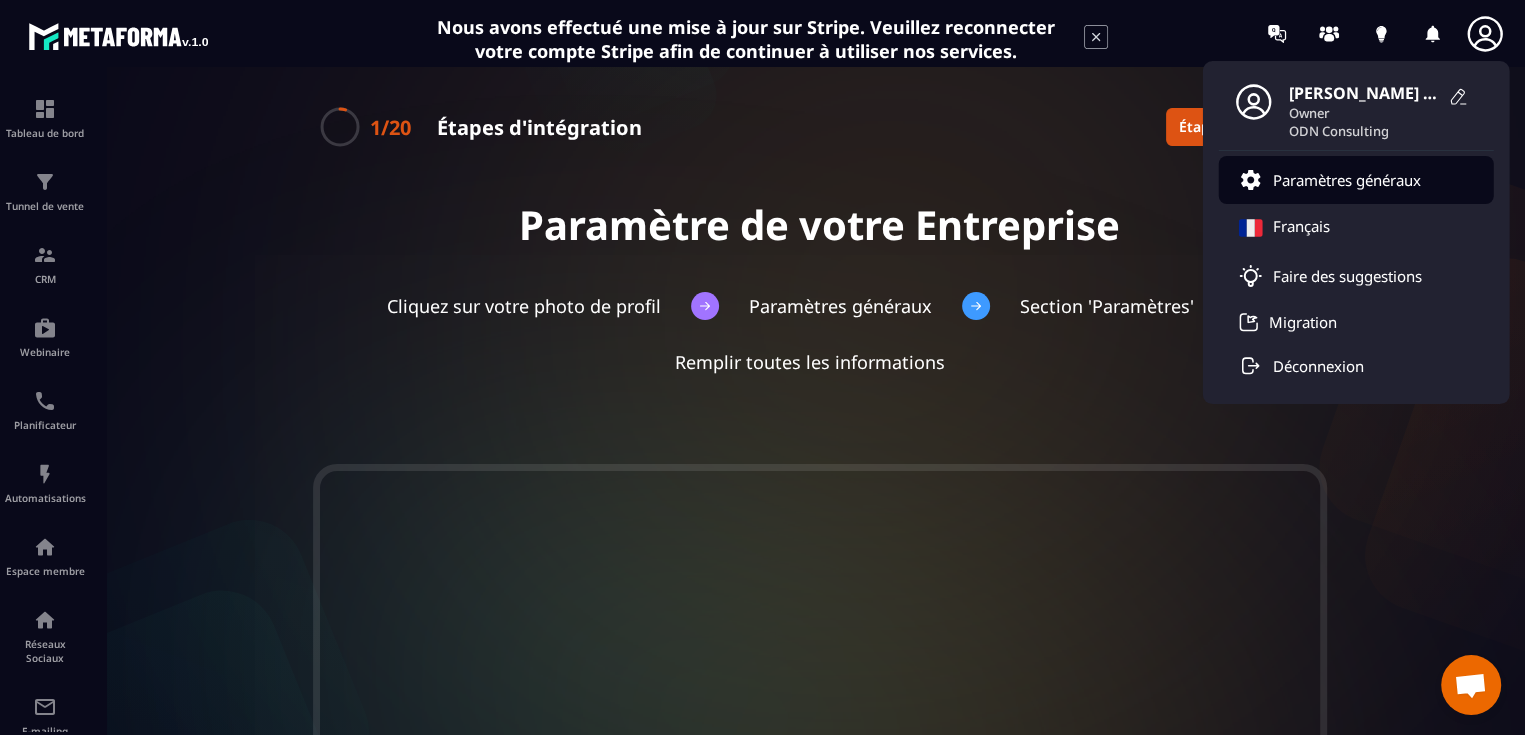 click on "Paramètres généraux" at bounding box center (1347, 180) 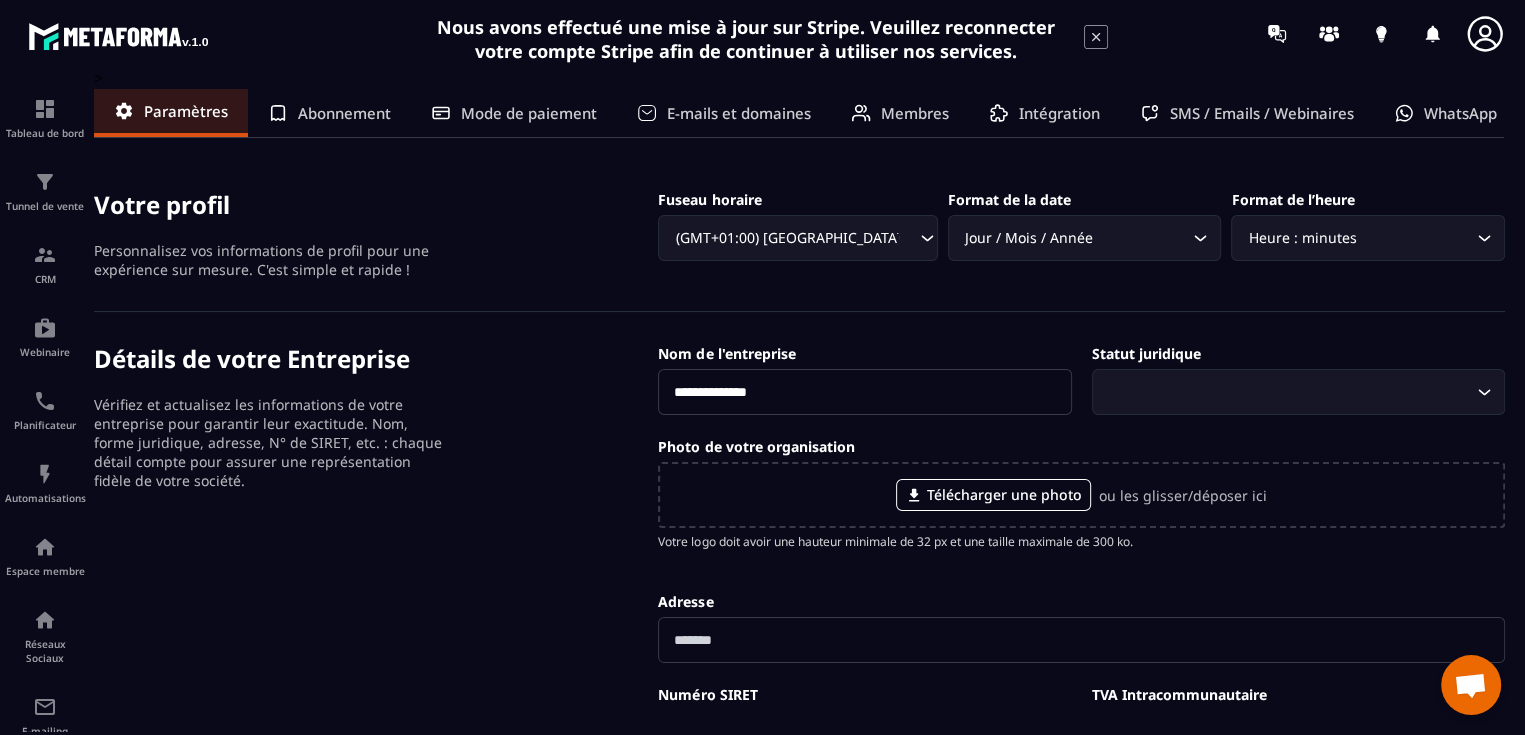 click 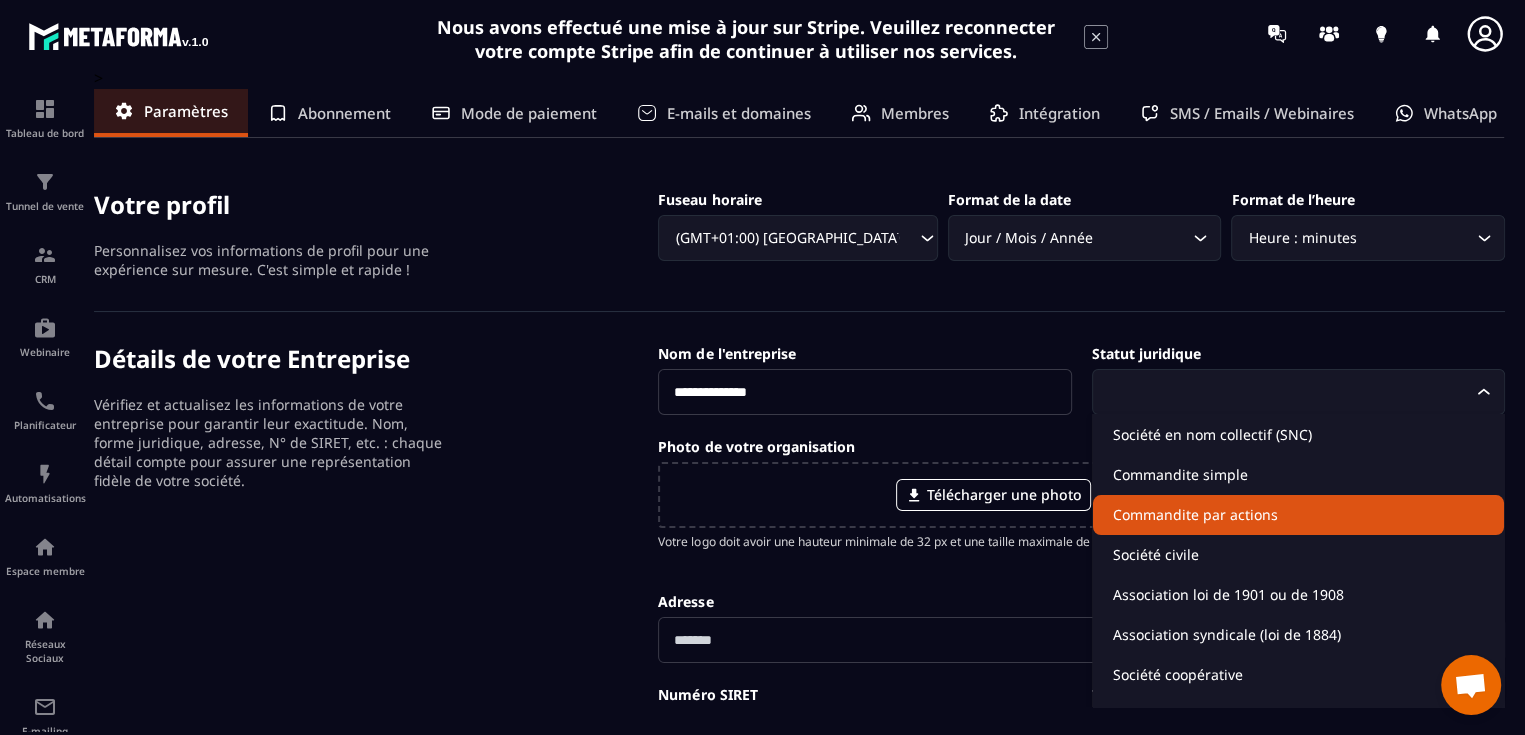 scroll, scrollTop: 170, scrollLeft: 0, axis: vertical 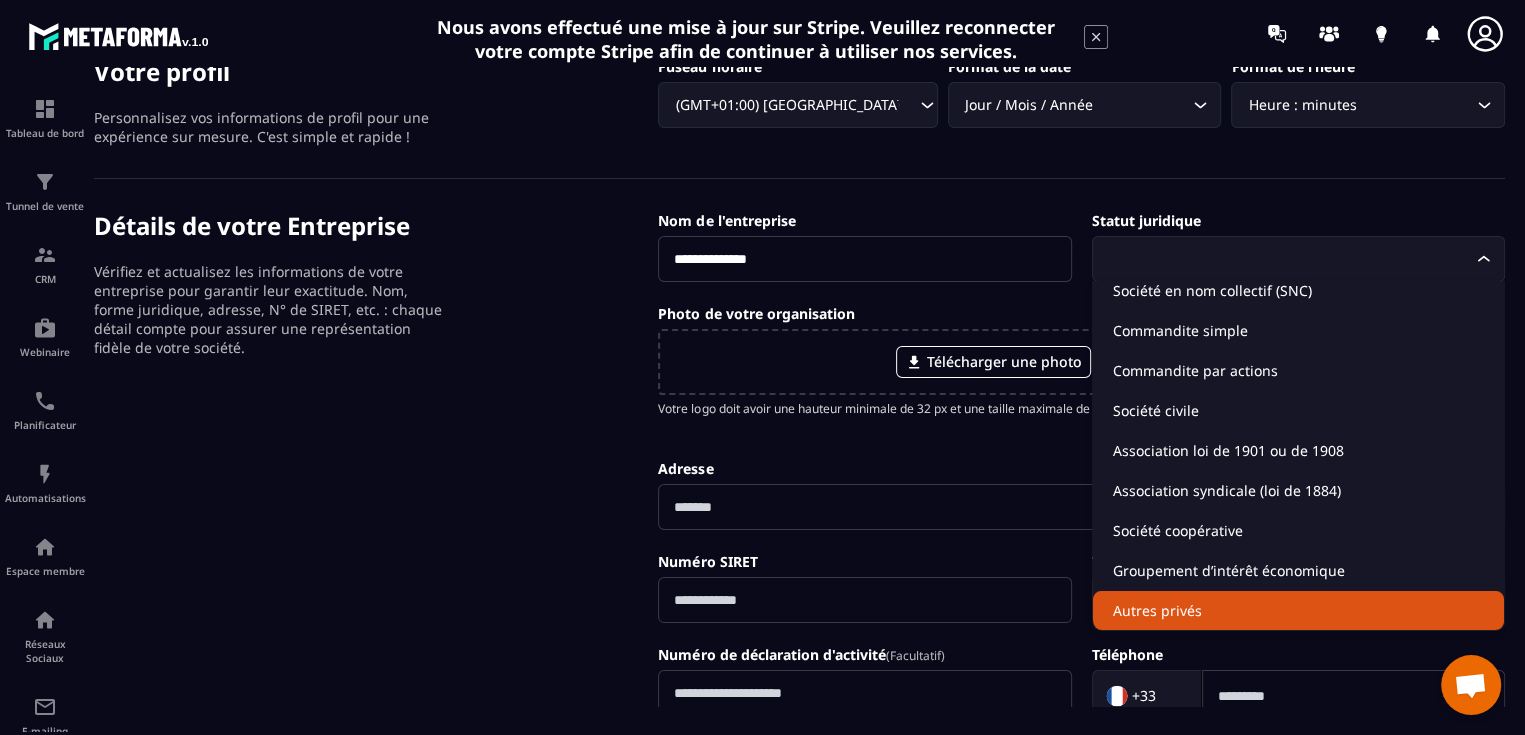 click on "Autres privés" 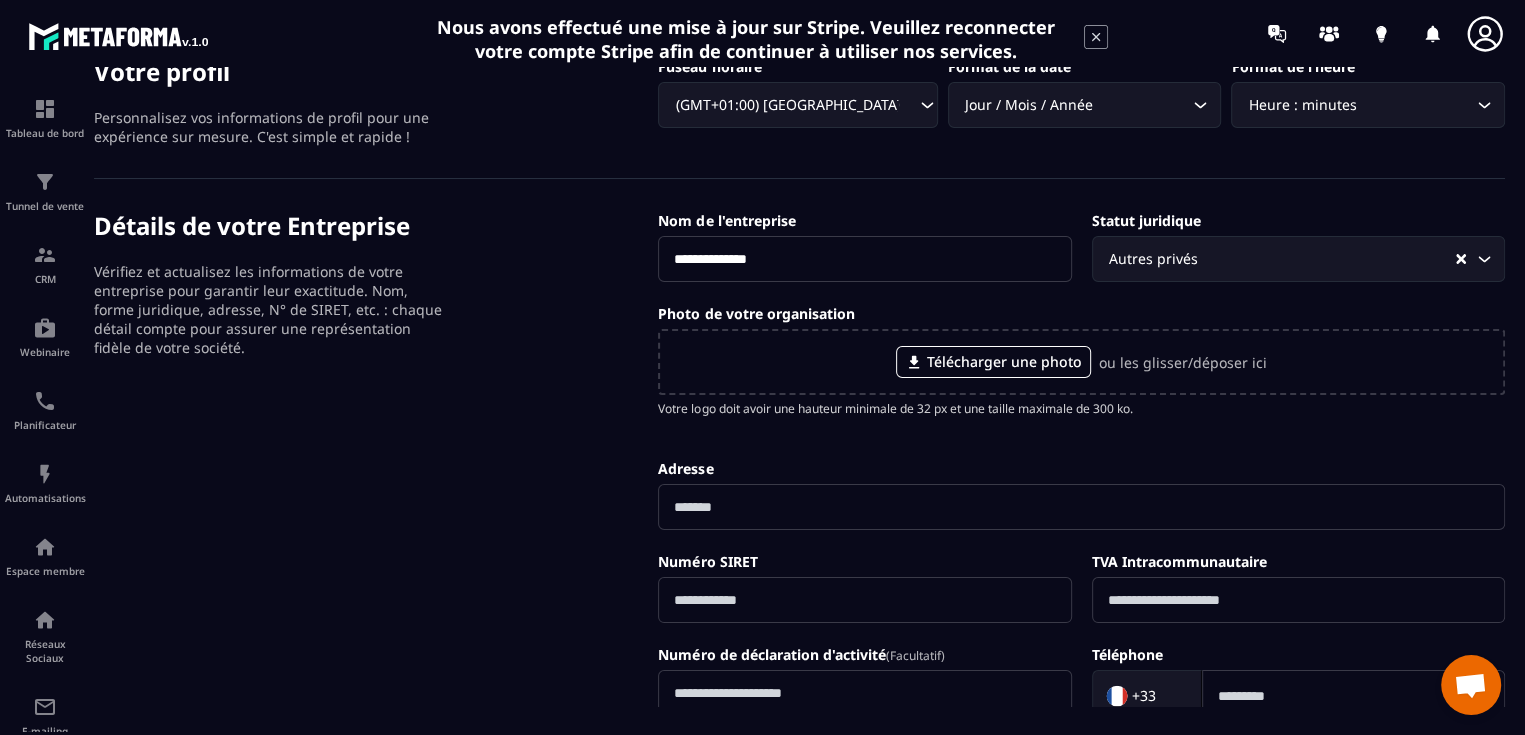 click 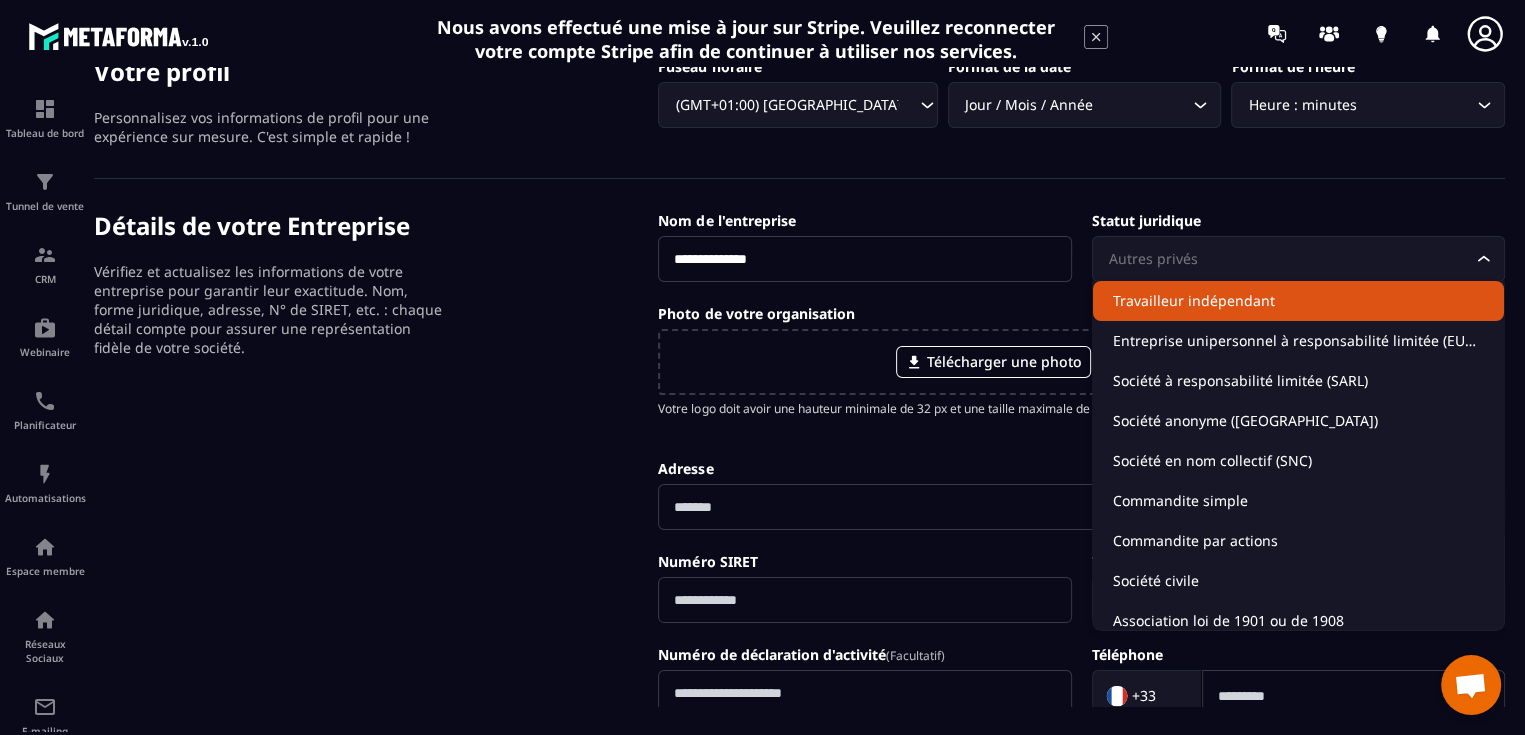 scroll, scrollTop: 0, scrollLeft: 0, axis: both 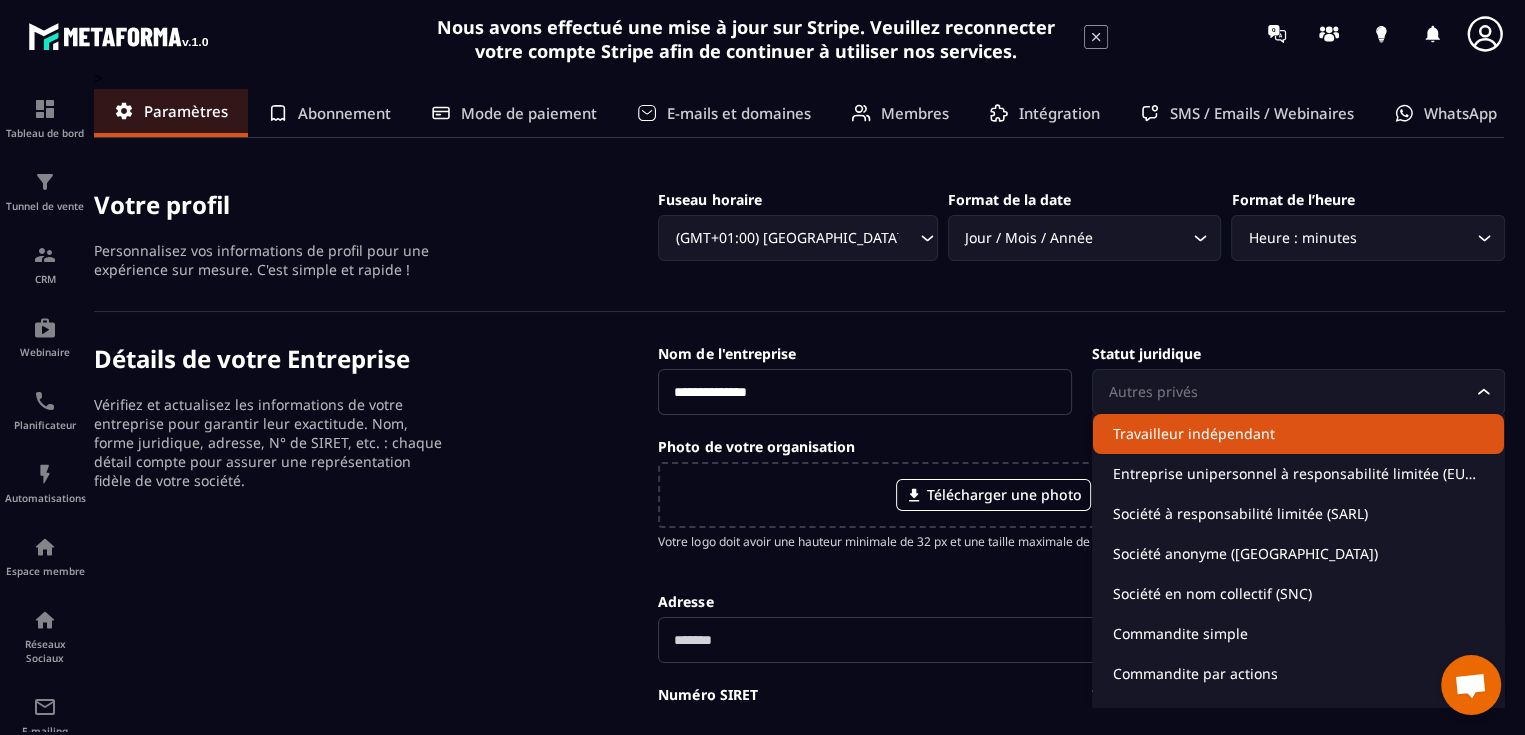 click on "Travailleur indépendant" 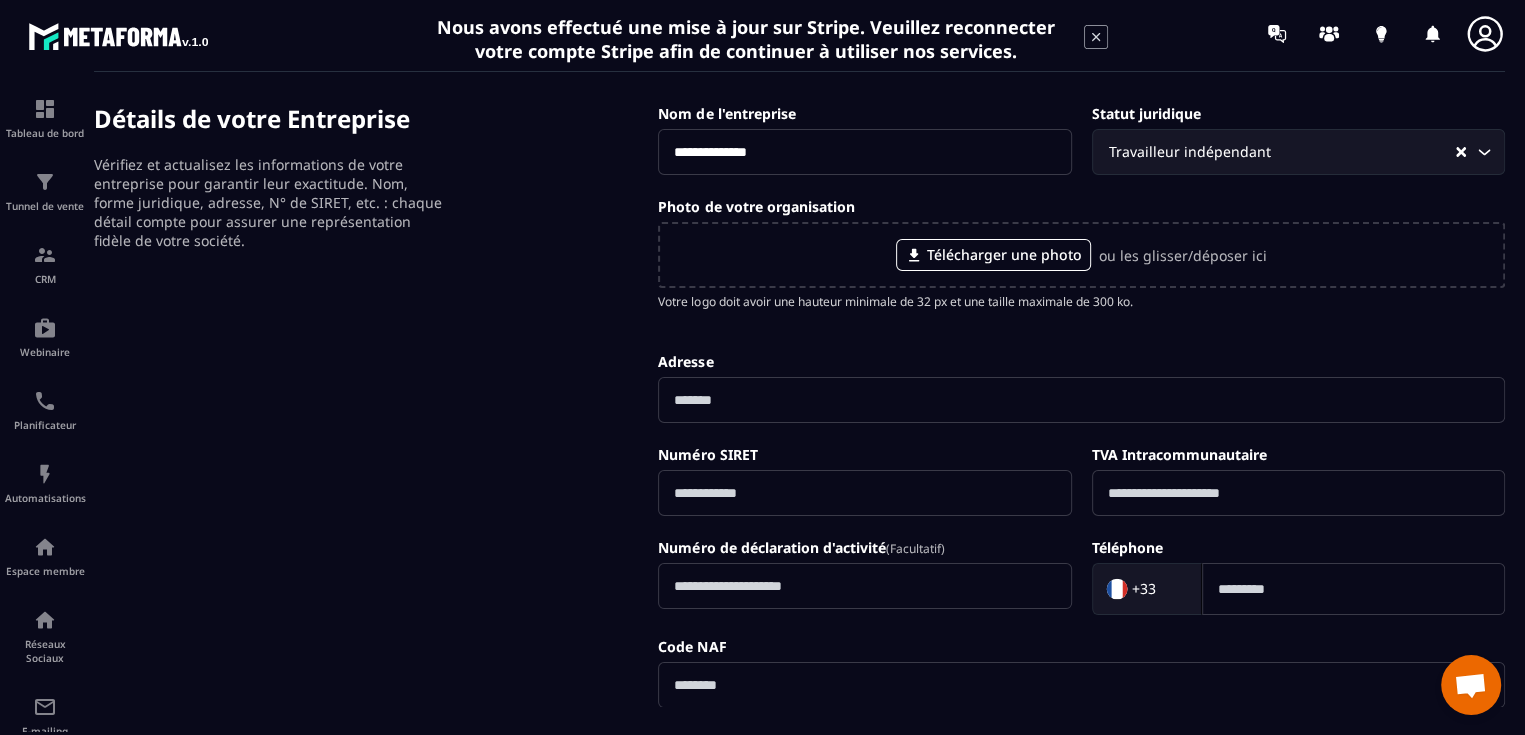 scroll, scrollTop: 400, scrollLeft: 0, axis: vertical 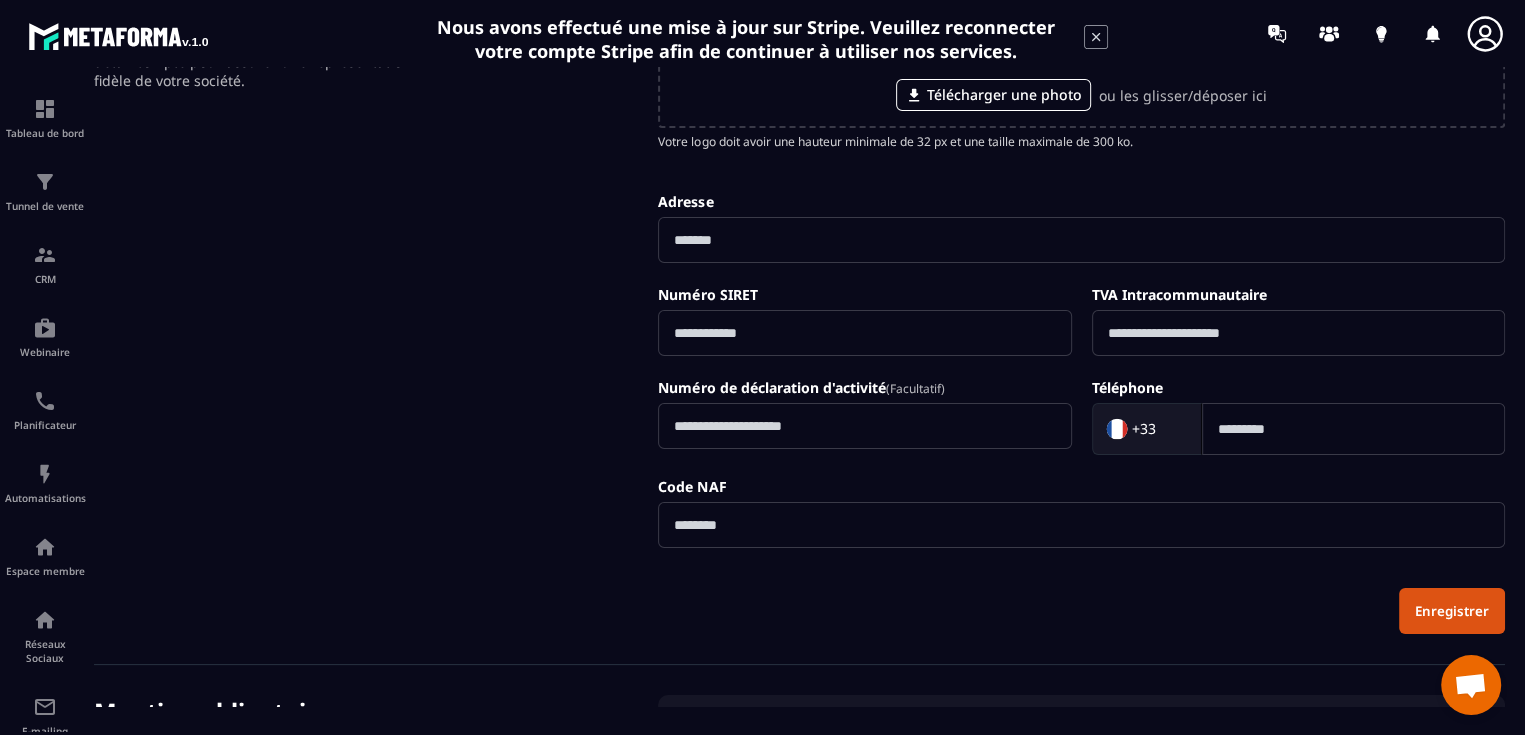 click on "Enregistrer" at bounding box center (1452, 611) 